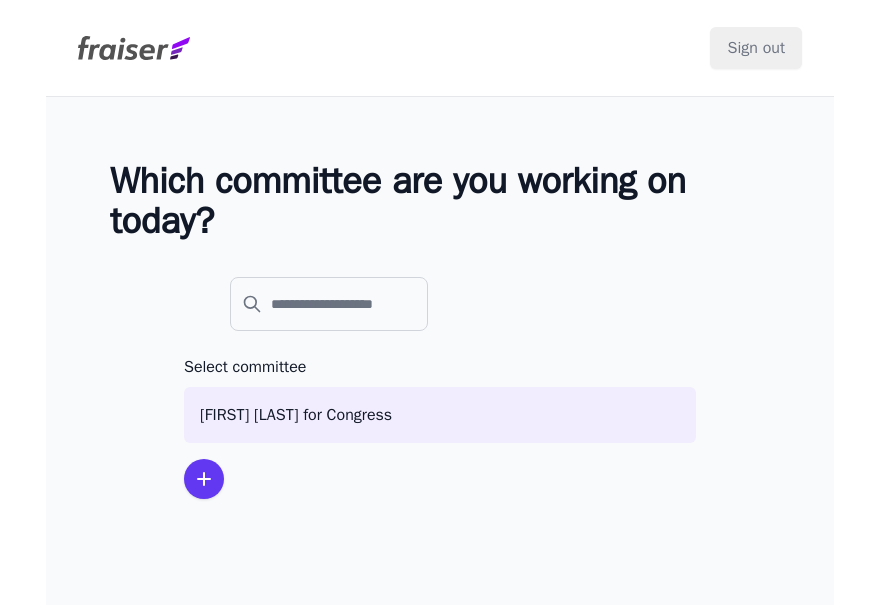 scroll, scrollTop: 0, scrollLeft: 0, axis: both 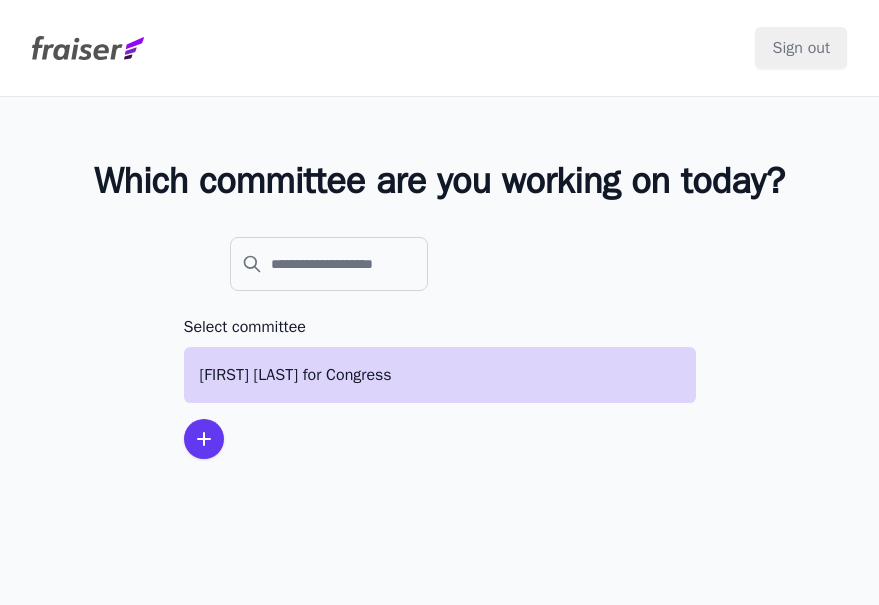 click on "[FIRST] [LAST] for Congress" at bounding box center (440, 375) 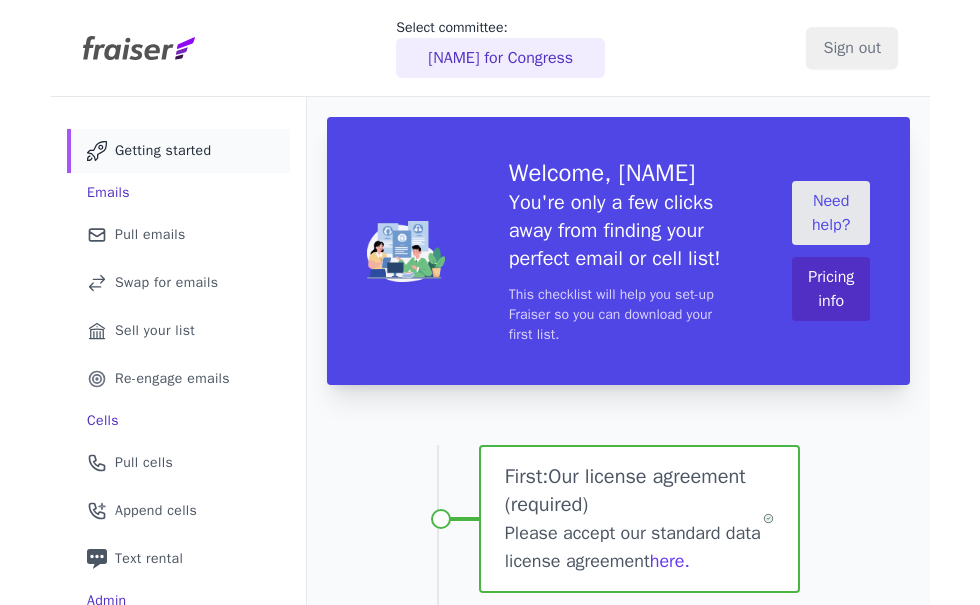 scroll, scrollTop: 0, scrollLeft: 0, axis: both 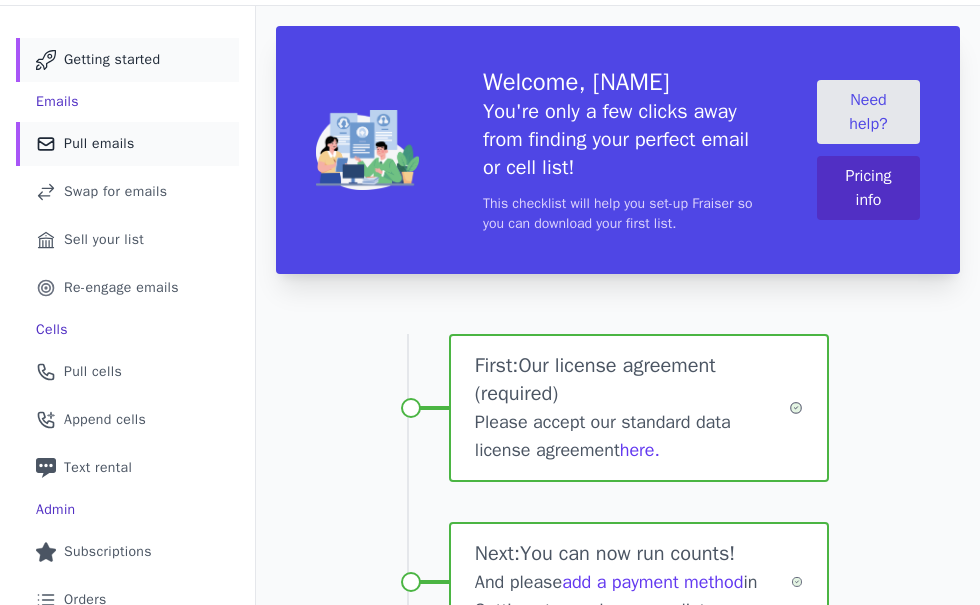 click on "Pull emails" at bounding box center [99, 144] 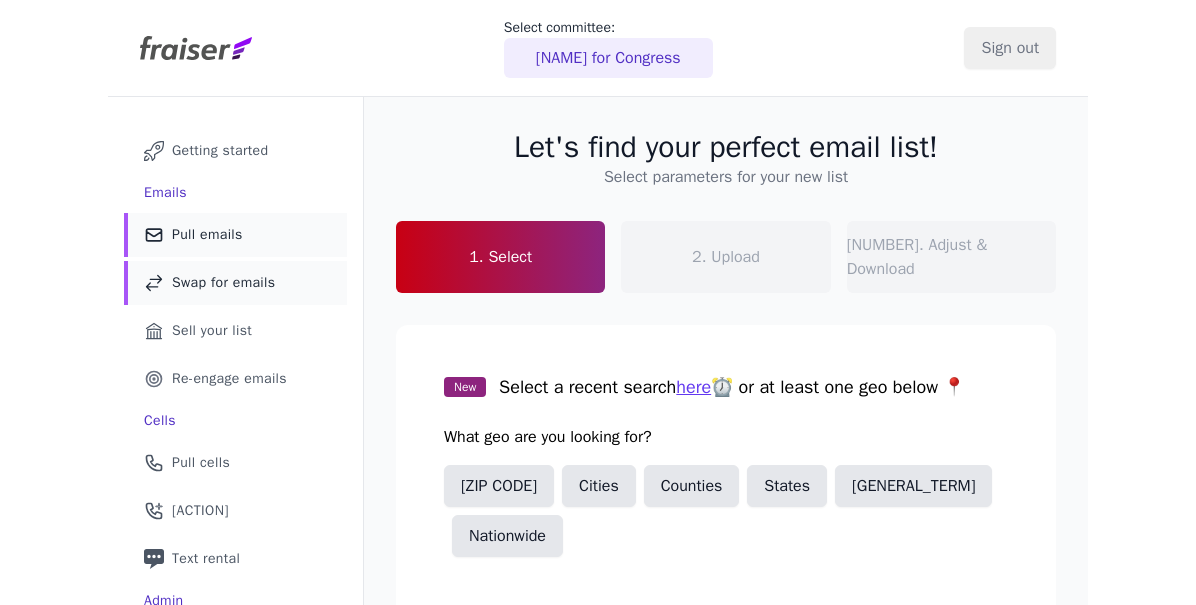 scroll, scrollTop: 0, scrollLeft: 0, axis: both 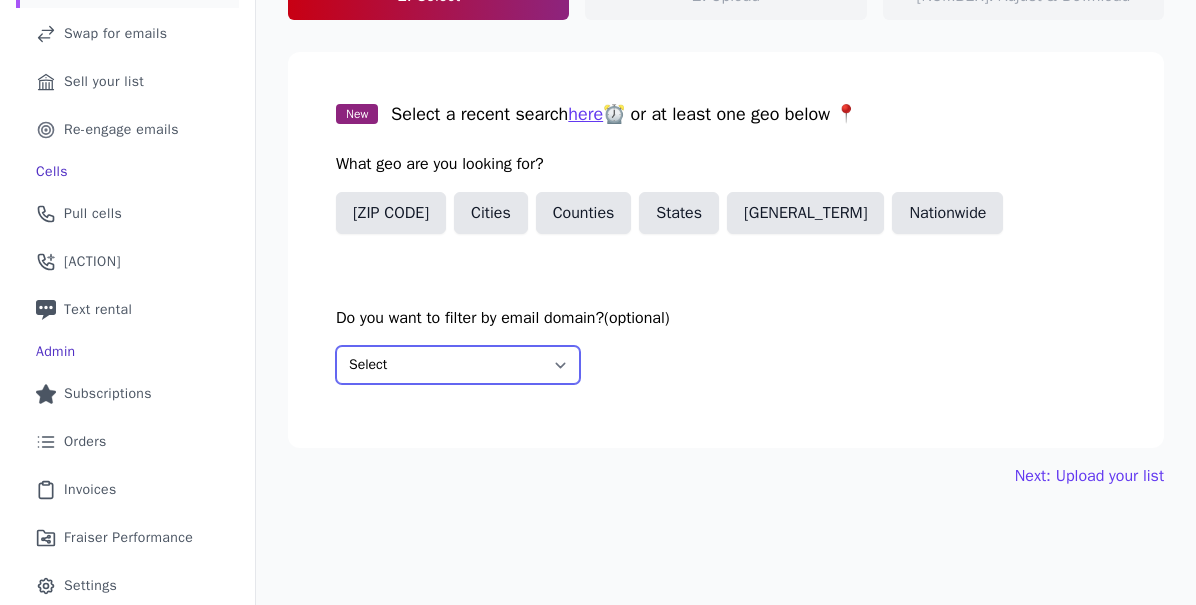 click on "Select Include only these domains Include none of these domains" at bounding box center [458, 365] 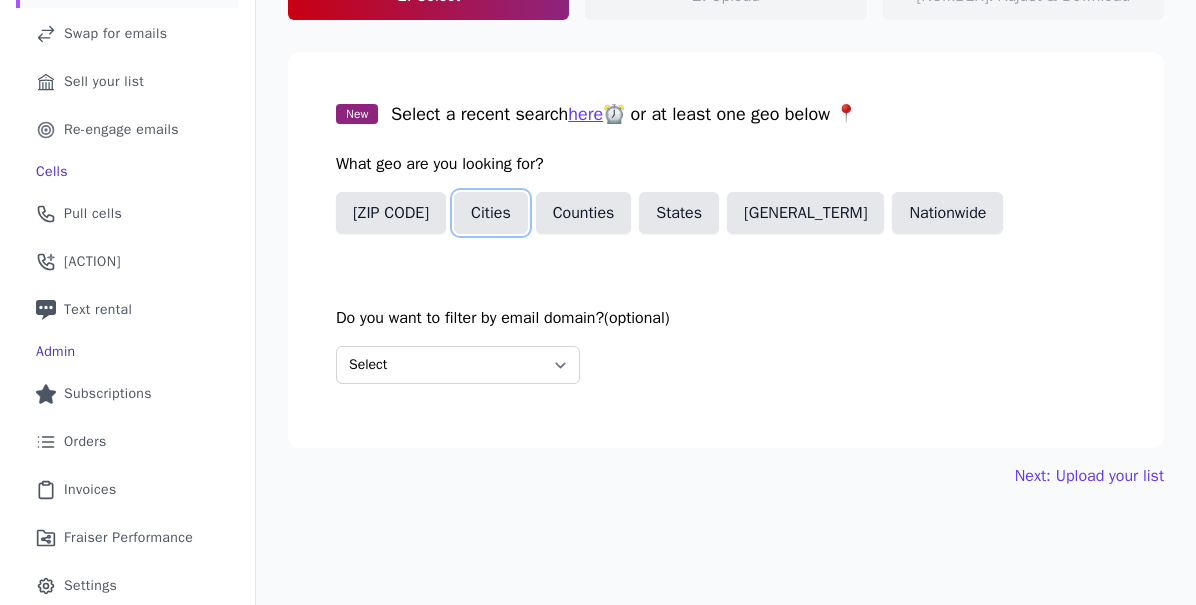 click on "Cities" at bounding box center [491, 213] 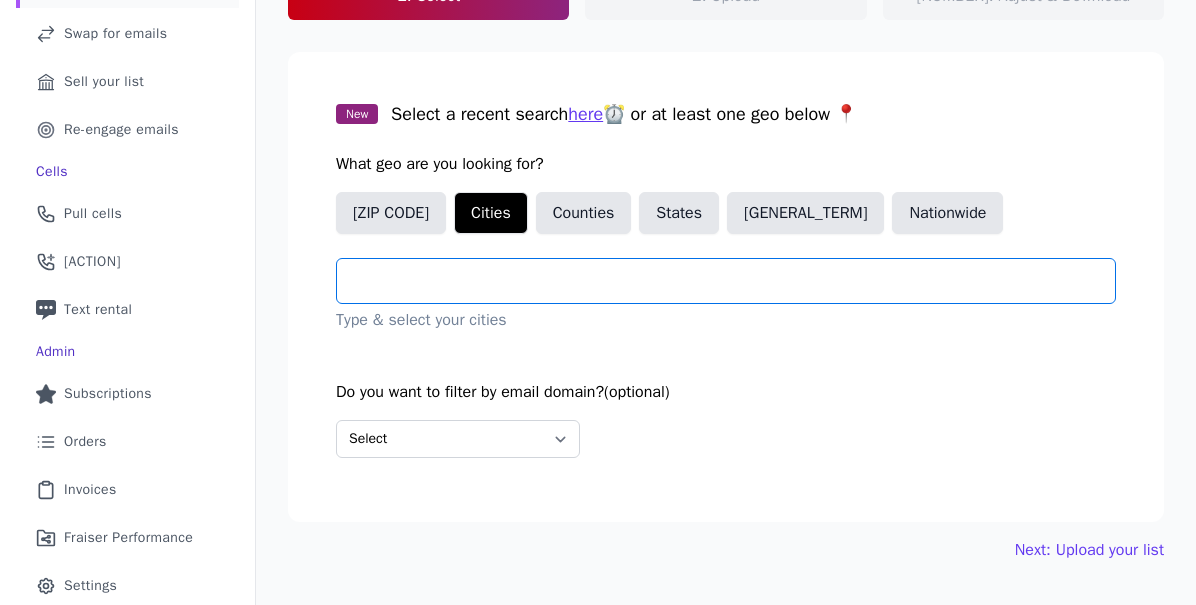 click at bounding box center [734, 281] 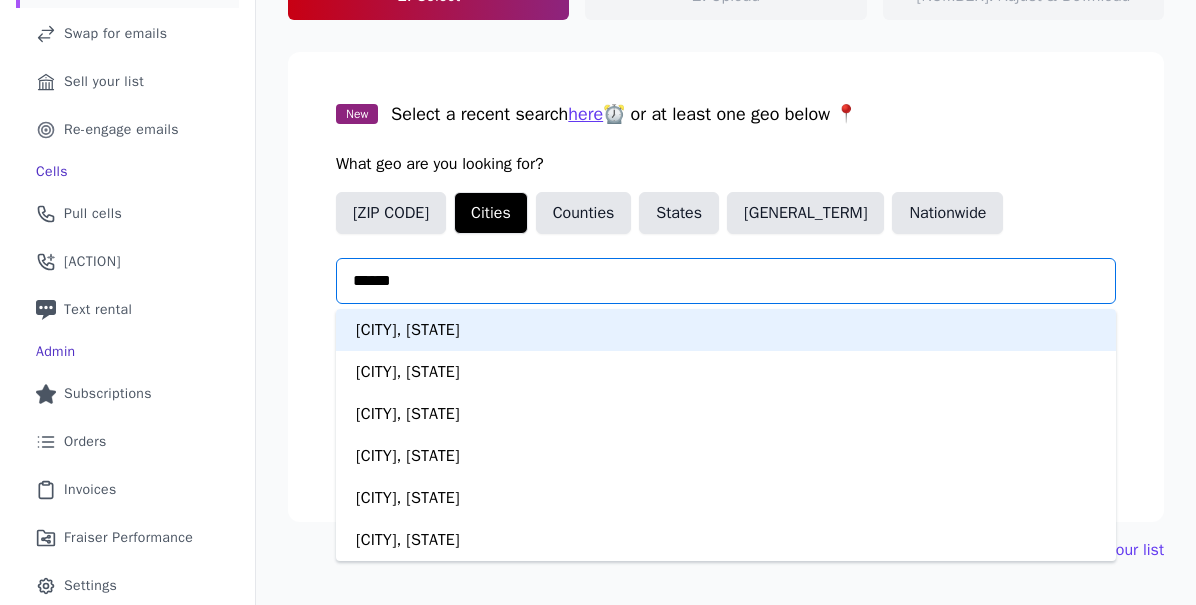 type on "*******" 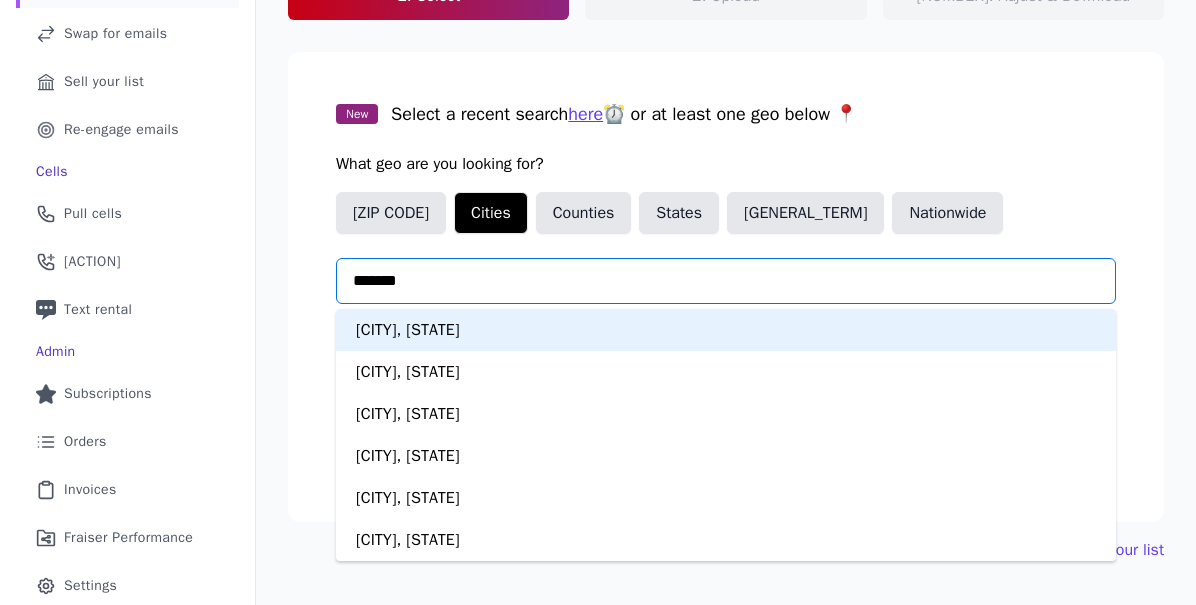 click on "[CITY], [STATE]" at bounding box center [726, 330] 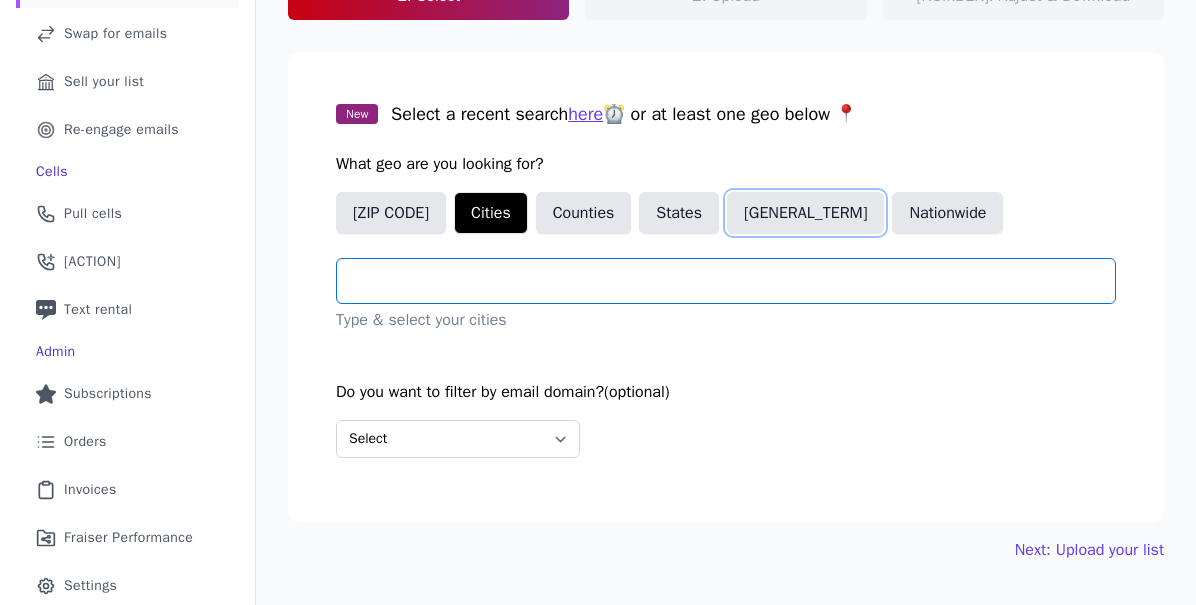 click on "[GENERAL_TERM]" at bounding box center [805, 213] 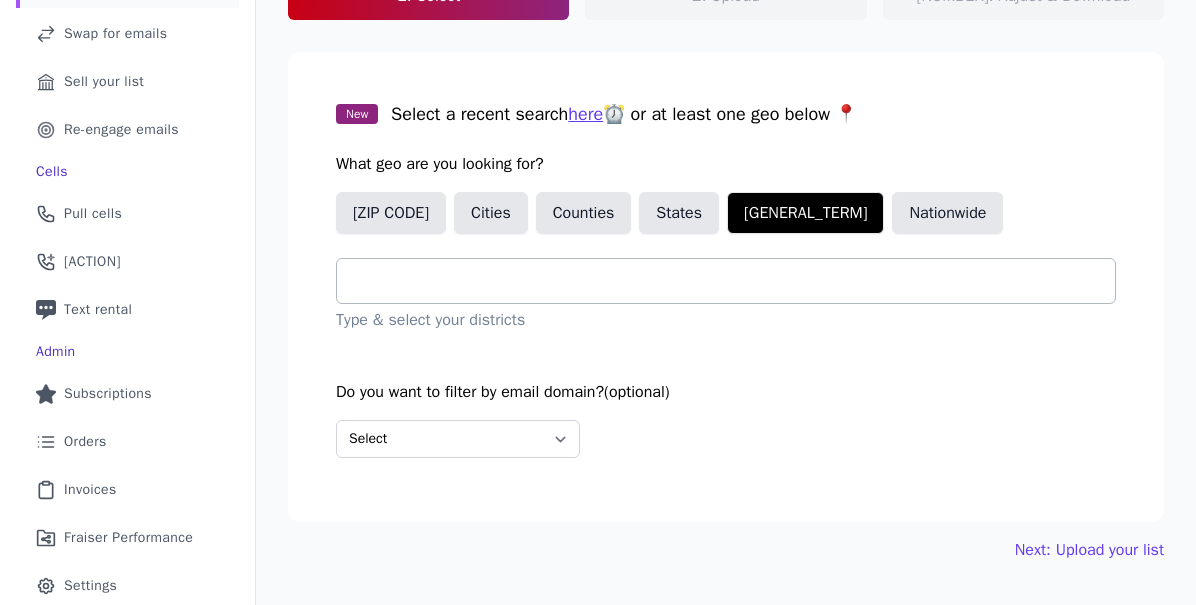click at bounding box center [734, 281] 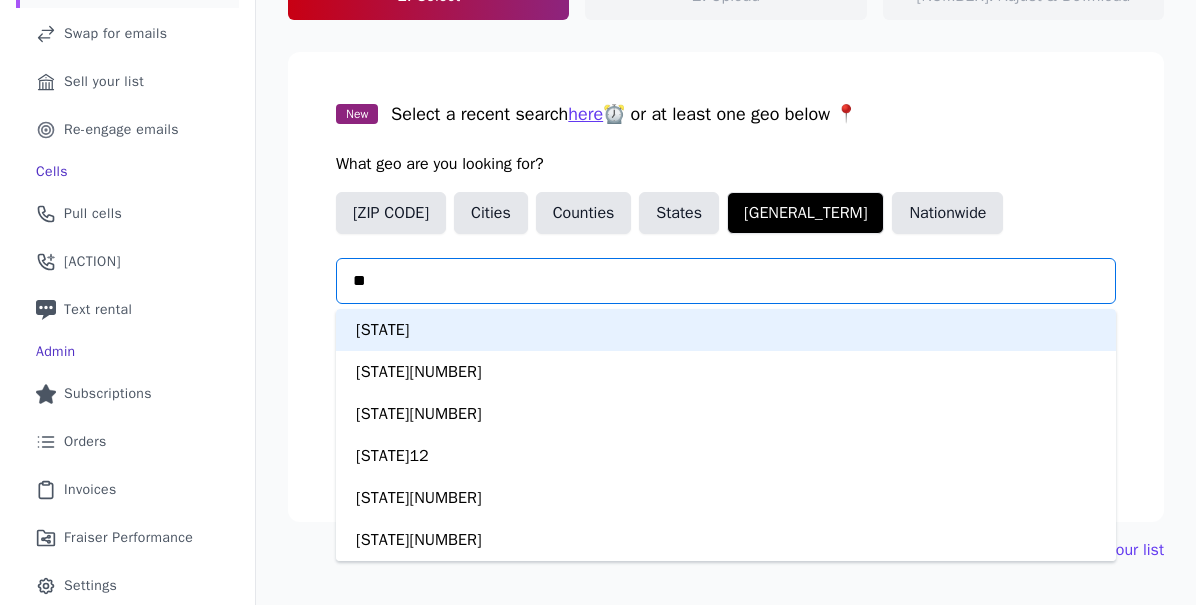 type on "***" 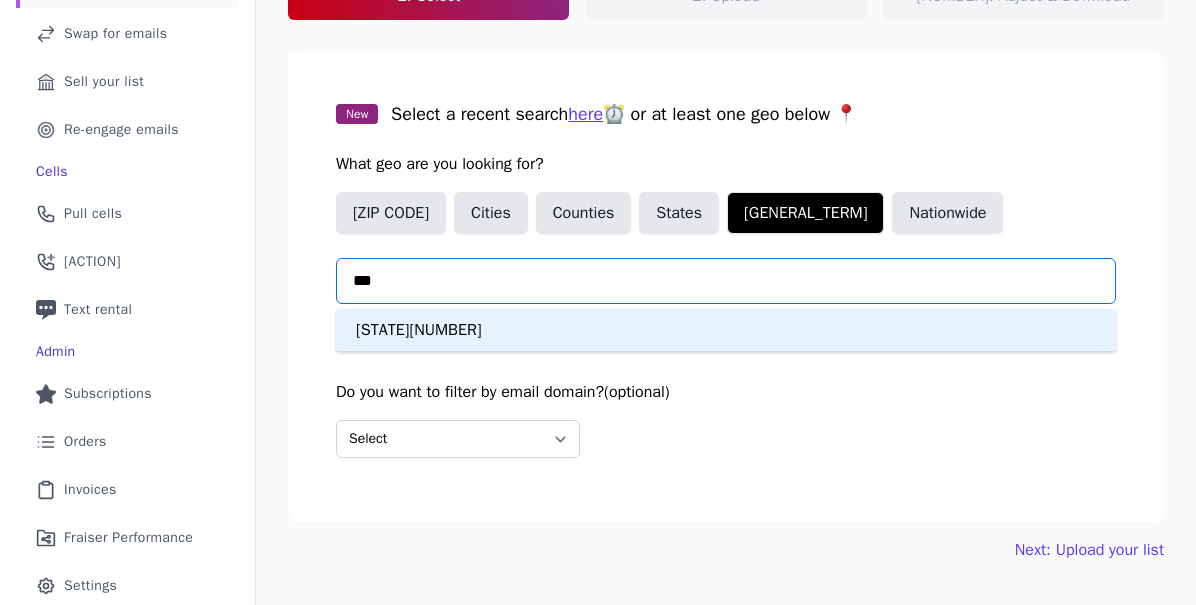 type 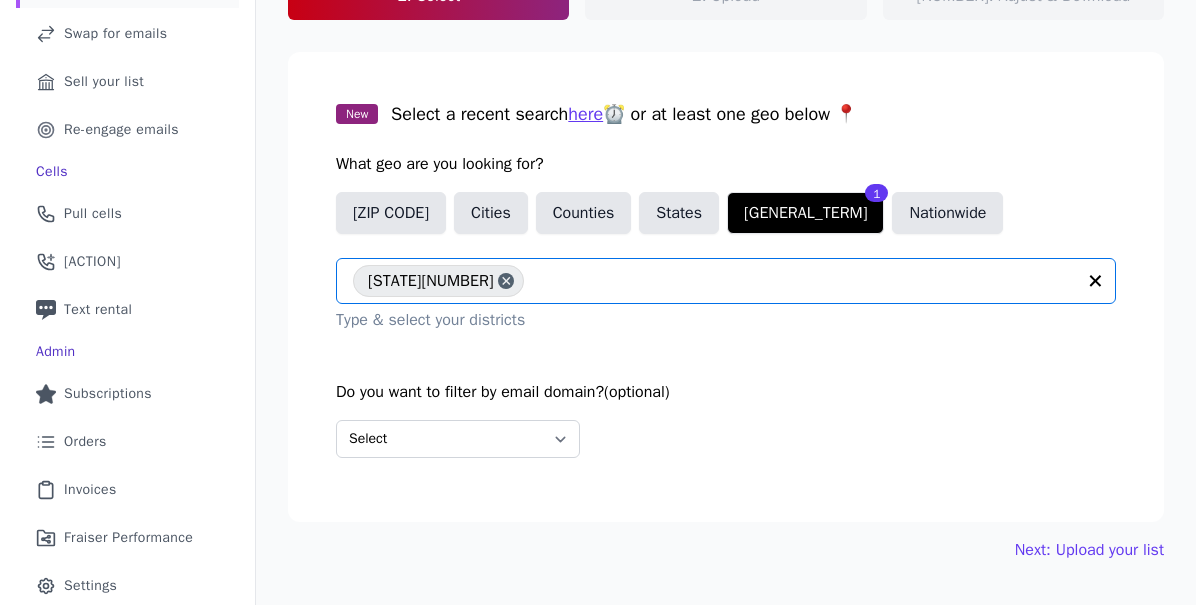 scroll, scrollTop: 300, scrollLeft: 0, axis: vertical 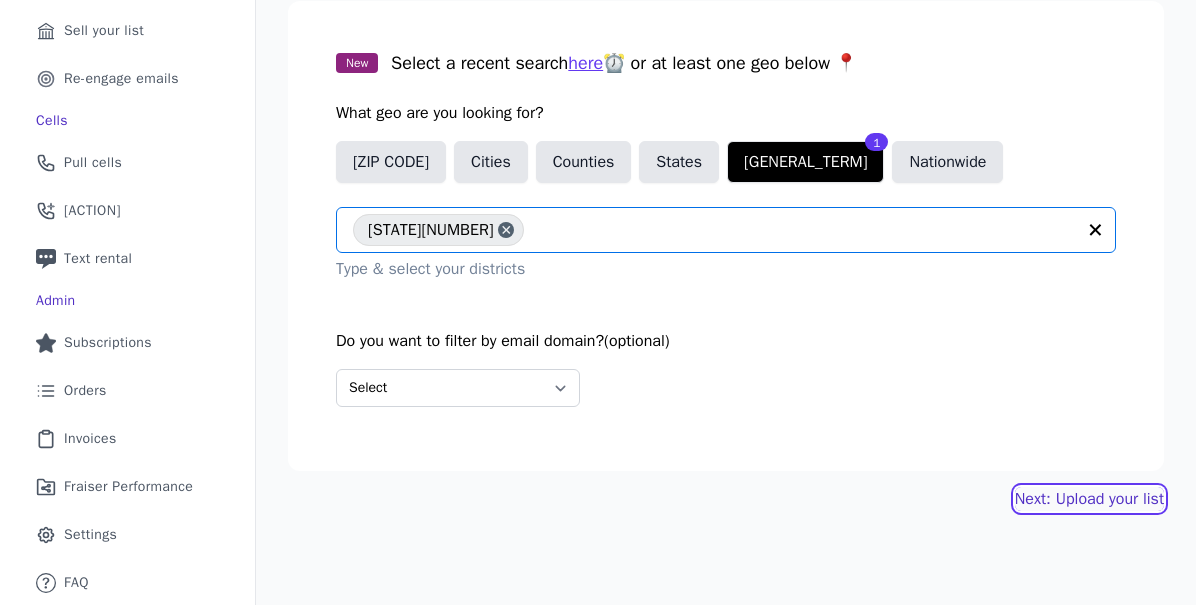 click on "Next: Upload your list" at bounding box center [1089, 499] 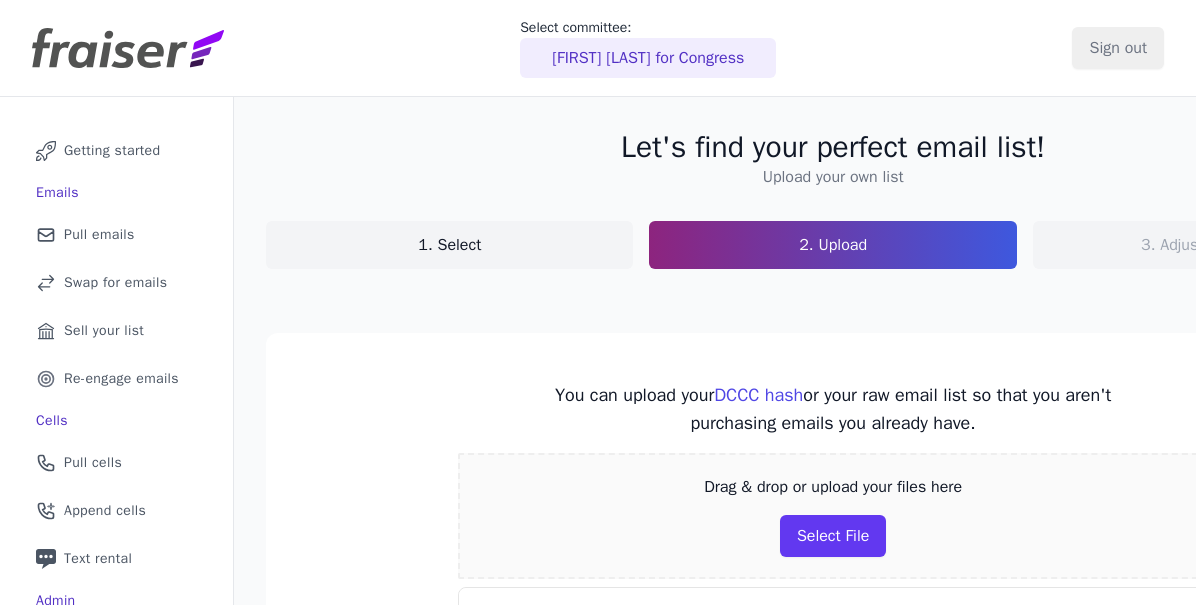 scroll, scrollTop: 0, scrollLeft: 0, axis: both 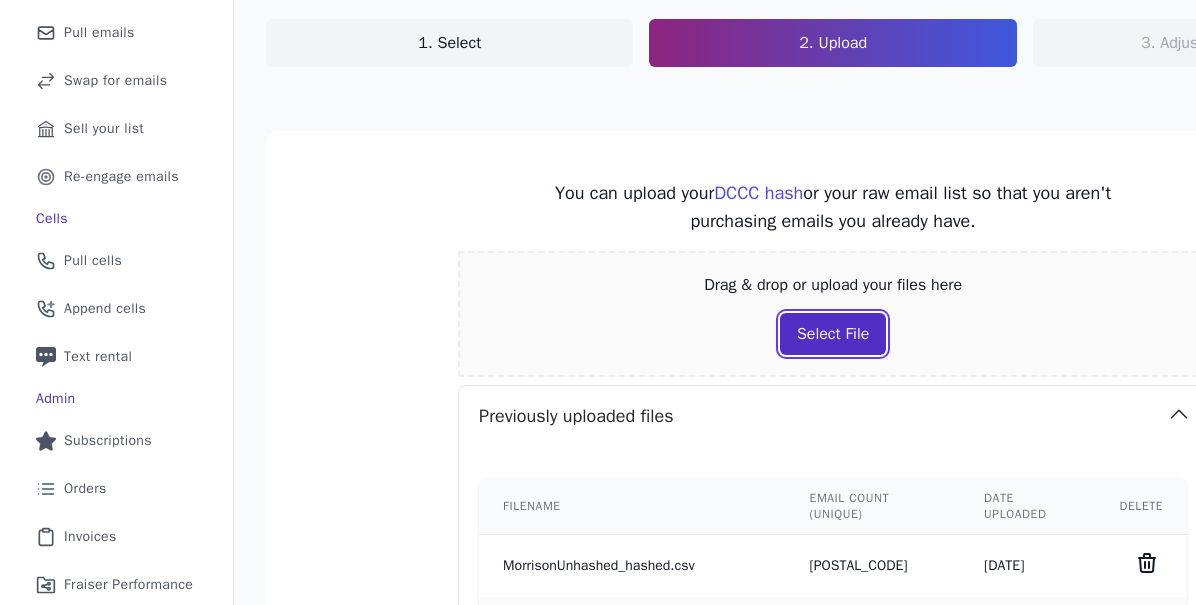 click on "Select File" at bounding box center [833, 334] 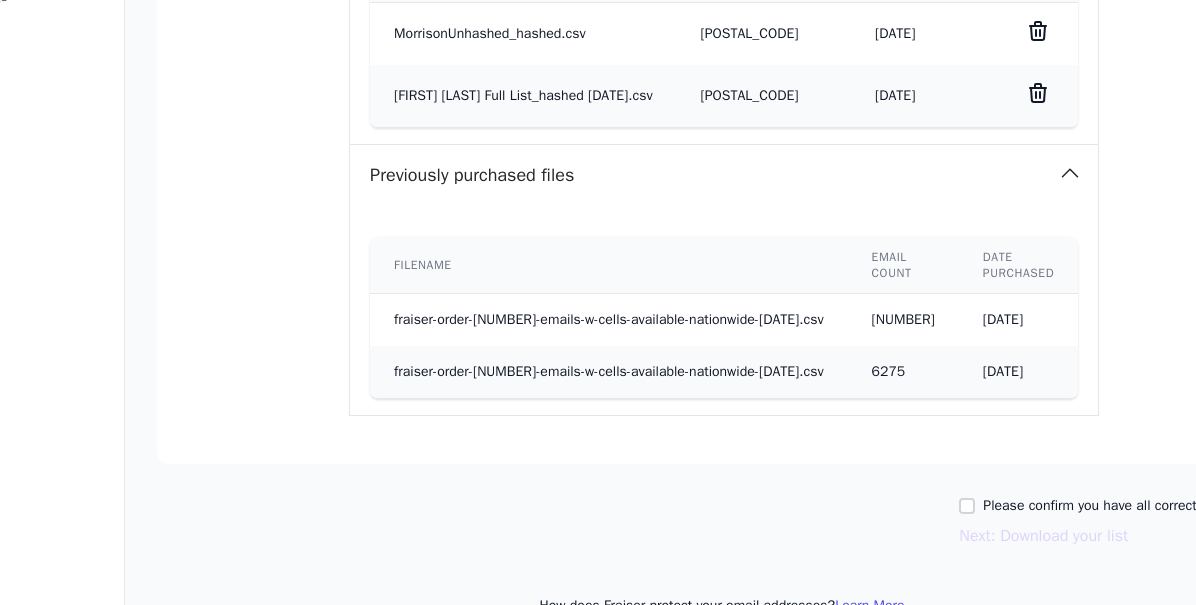 scroll, scrollTop: 879, scrollLeft: 109, axis: both 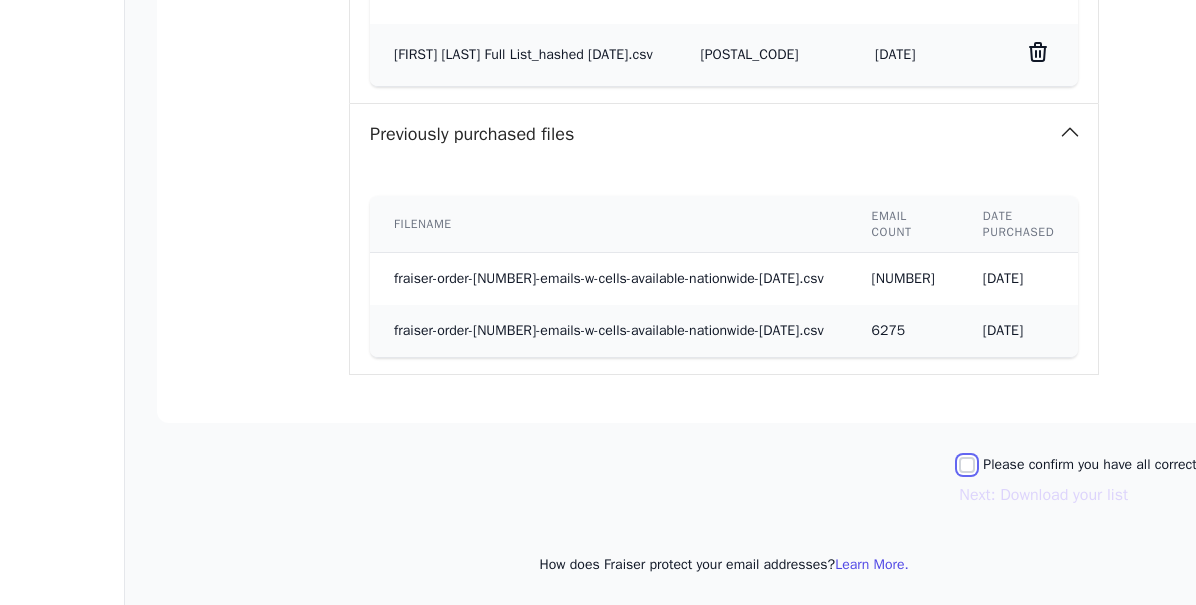 click on "Please confirm you have all correct lists uploaded." at bounding box center [967, 465] 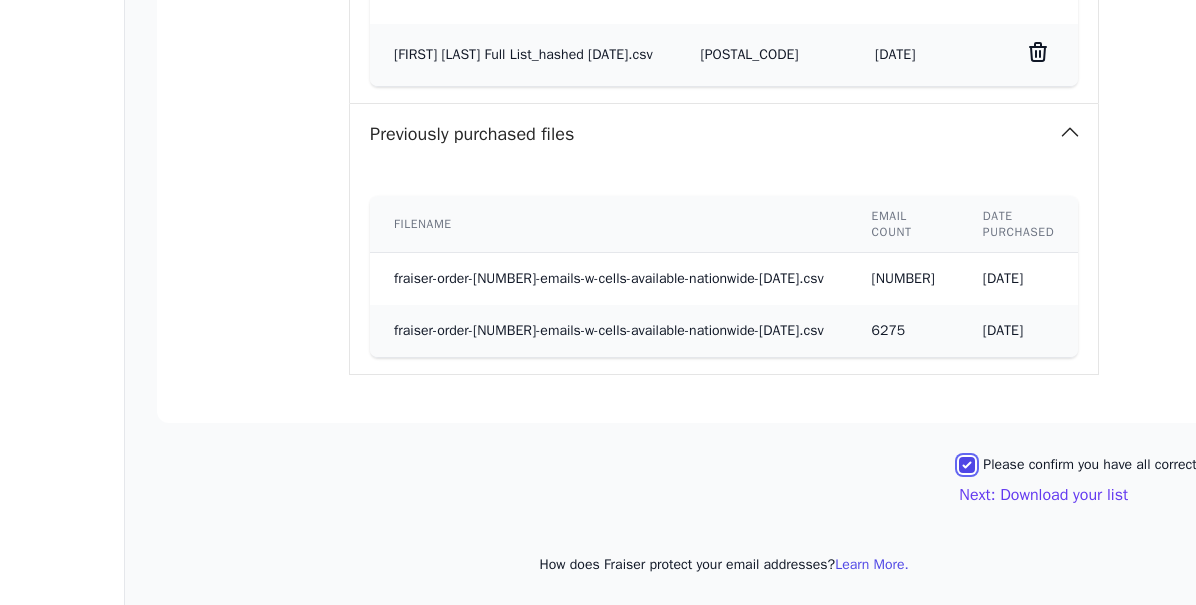scroll, scrollTop: 879, scrollLeft: 268, axis: both 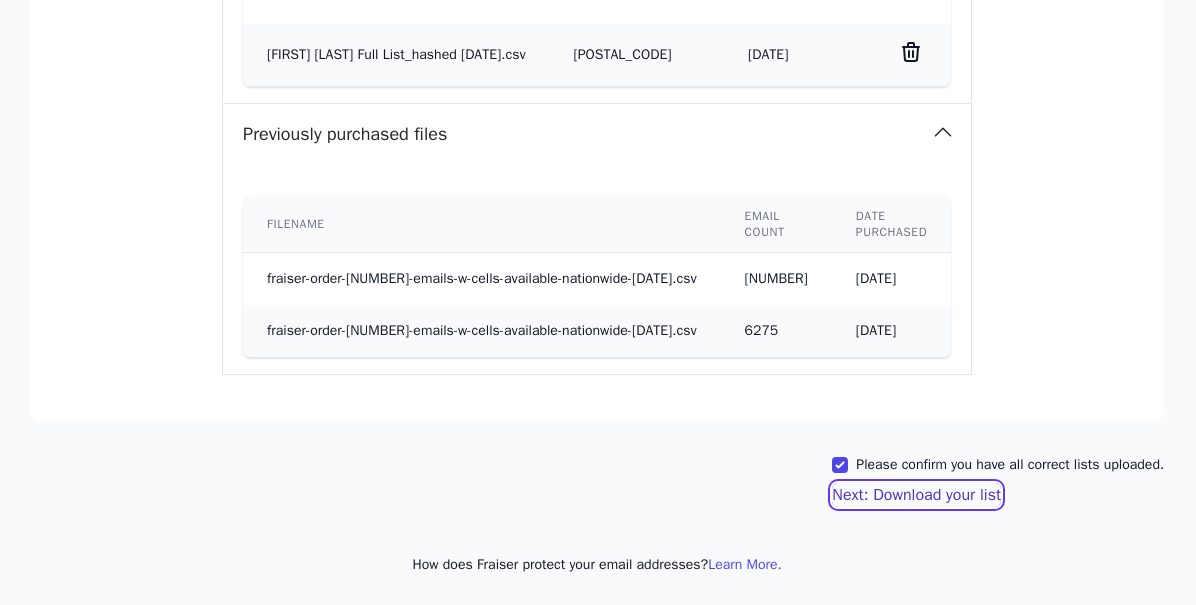 click on "Next: Download your list" at bounding box center [916, 495] 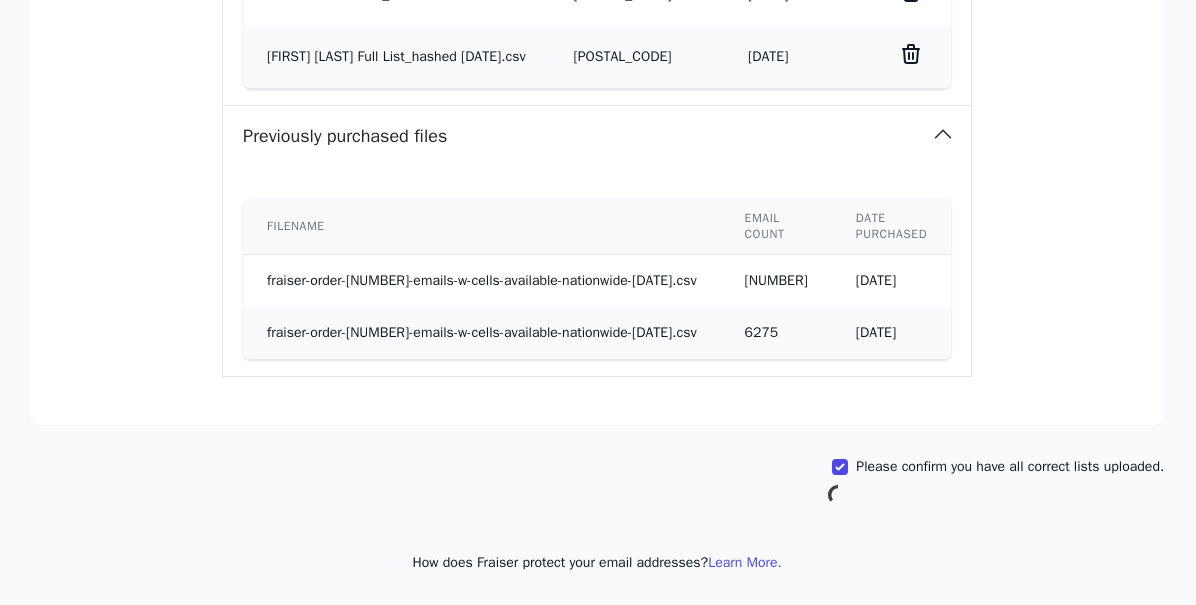 scroll, scrollTop: 875, scrollLeft: 268, axis: both 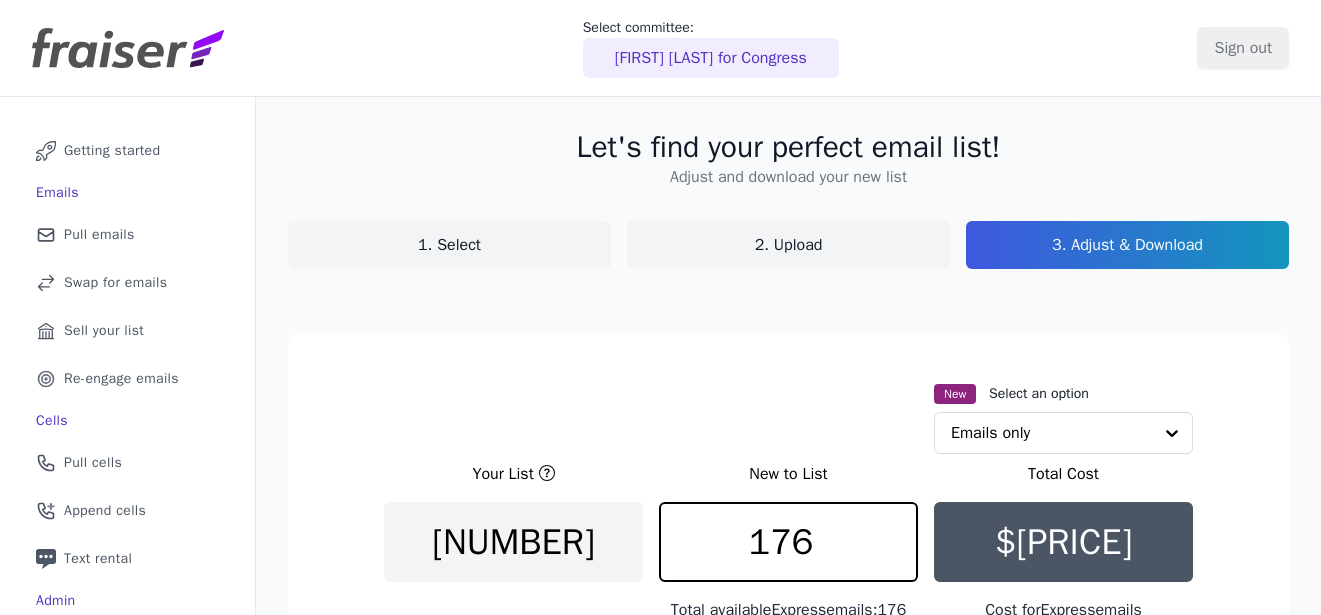click on "1. Select" at bounding box center (449, 245) 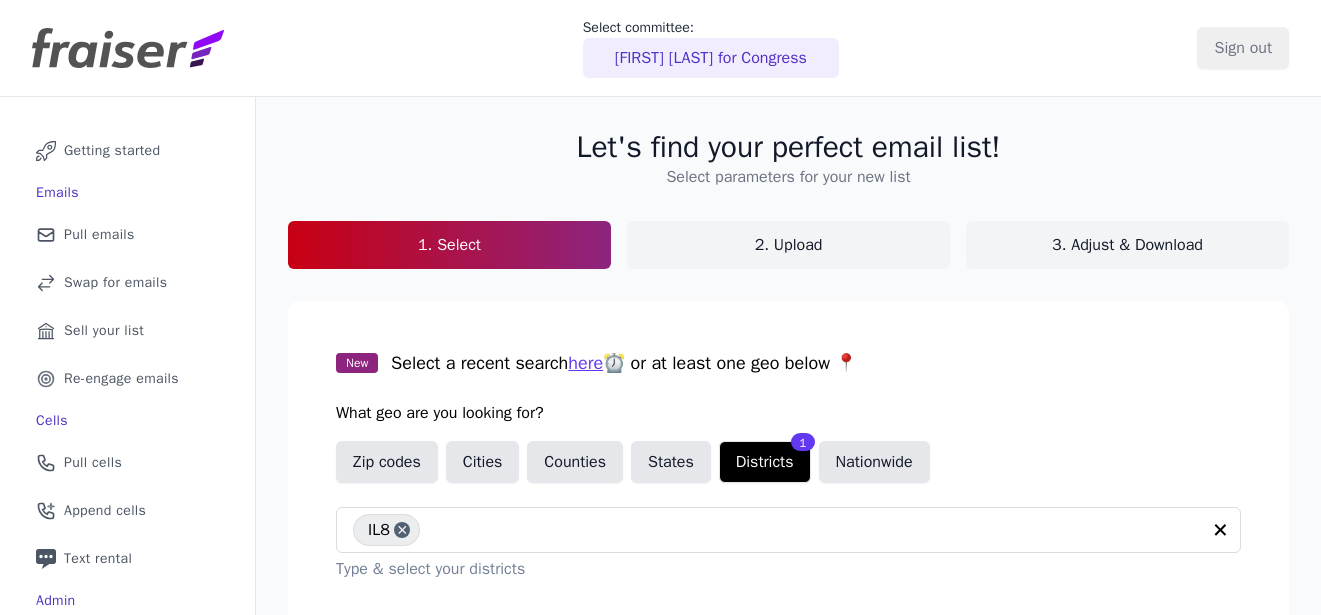 scroll, scrollTop: 225, scrollLeft: 0, axis: vertical 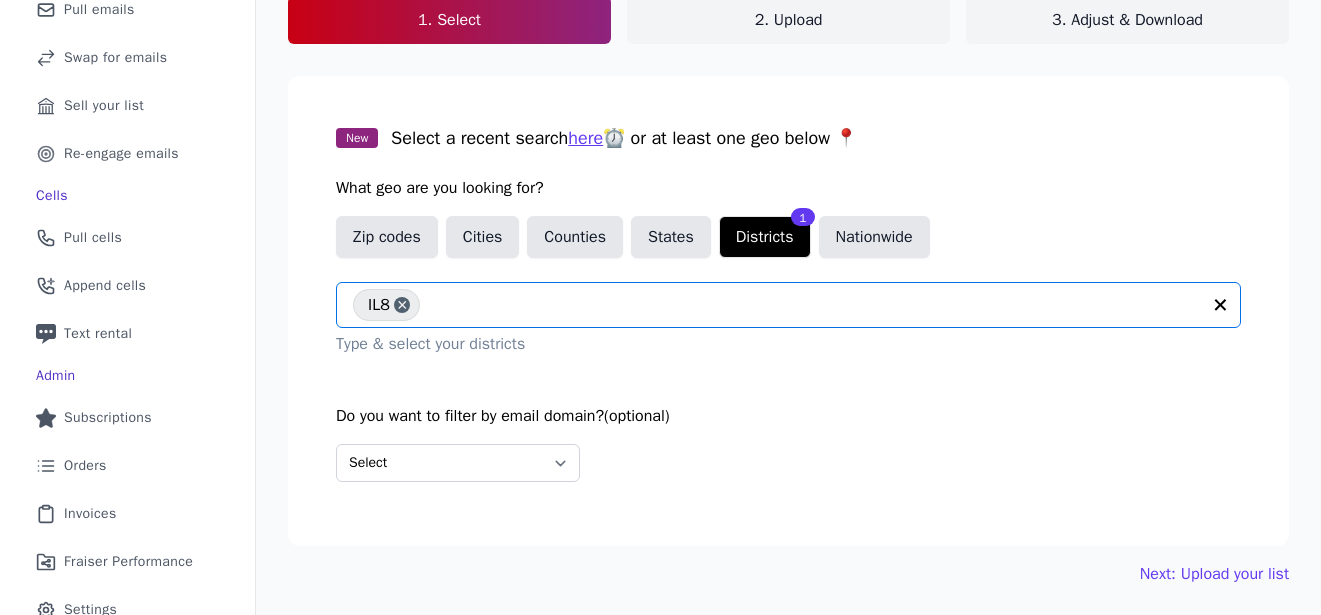 click 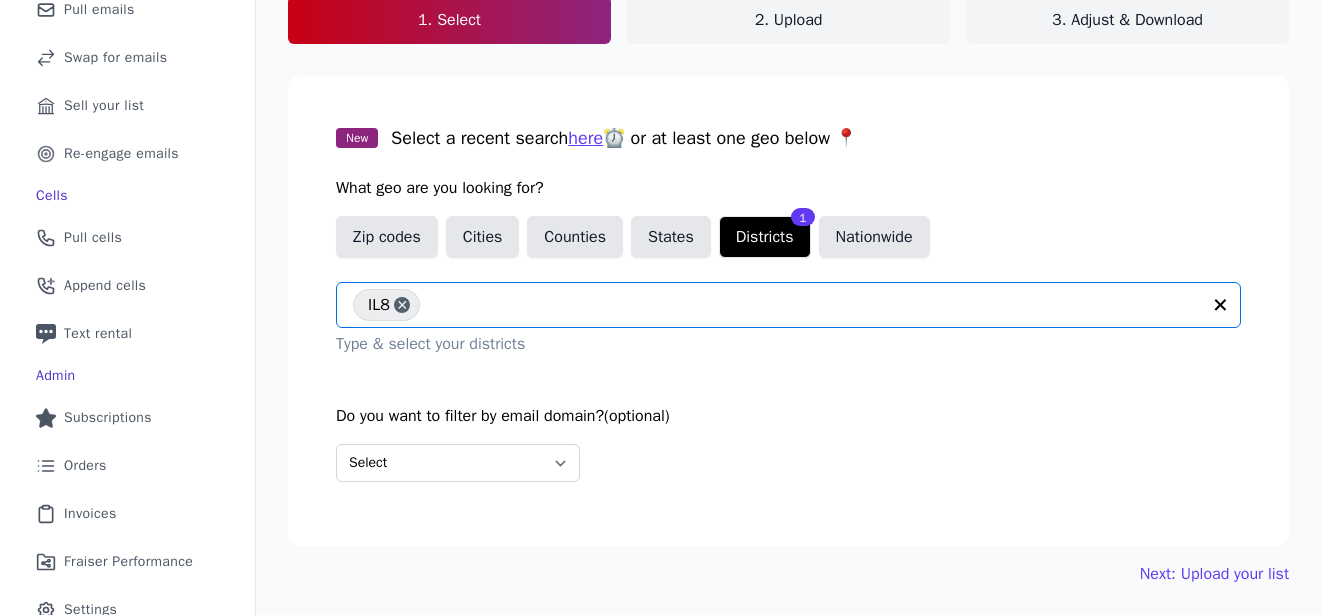 click 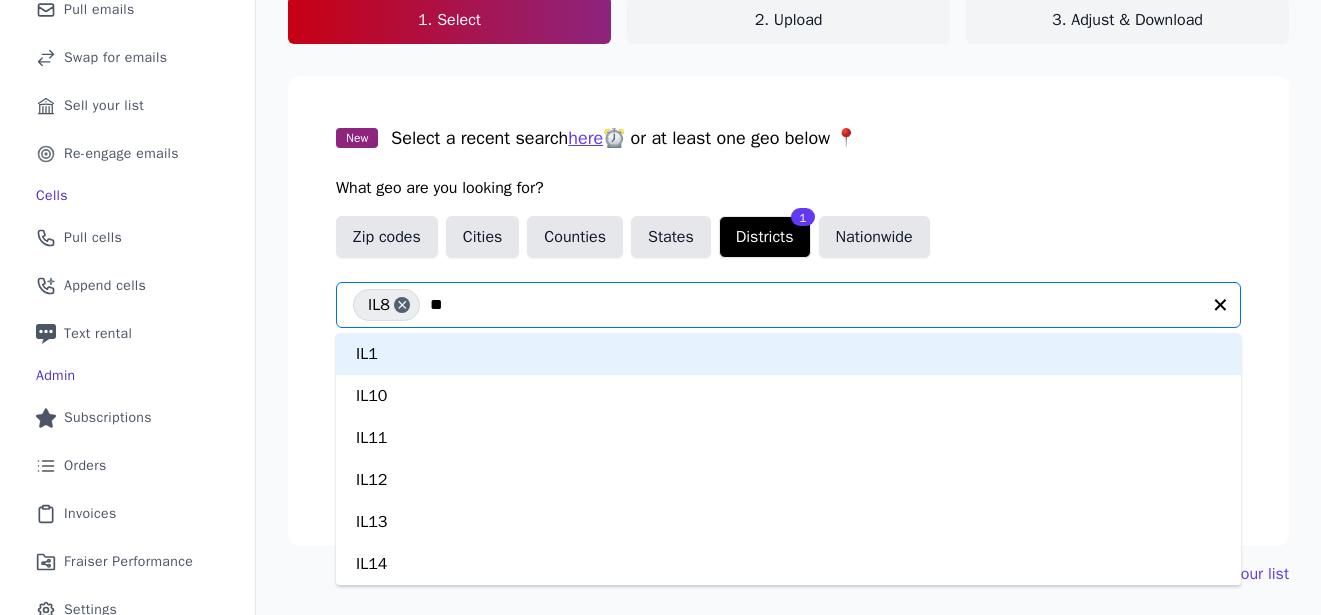 type on "***" 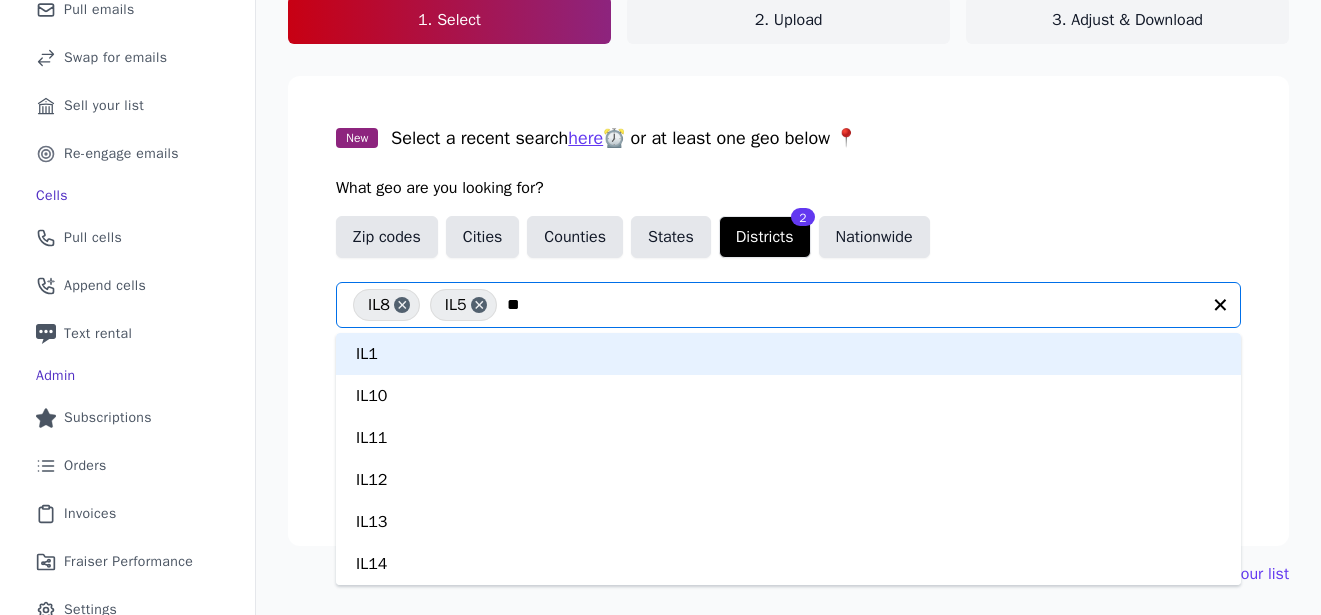type on "***" 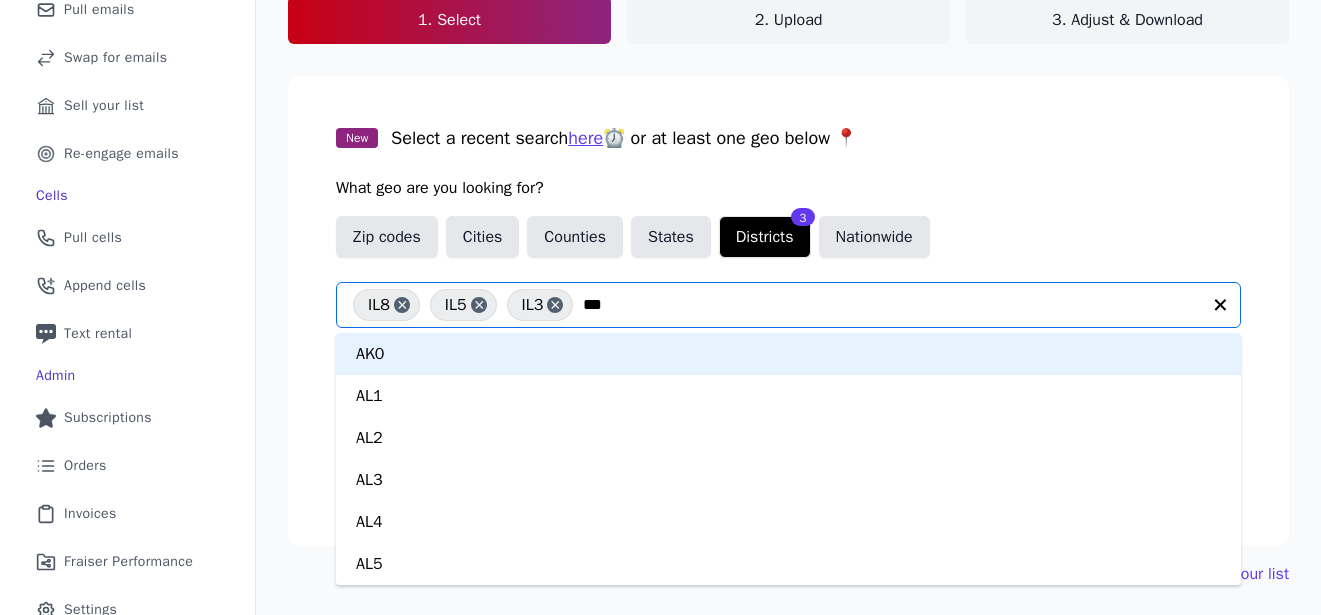 type 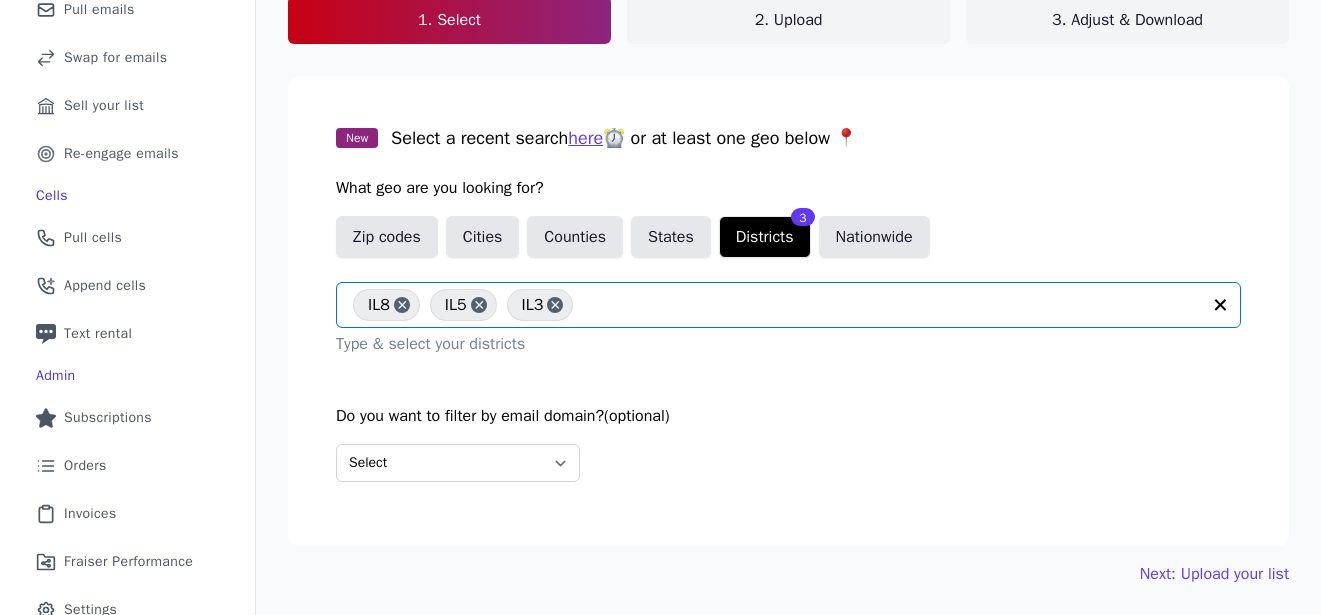 scroll, scrollTop: 290, scrollLeft: 0, axis: vertical 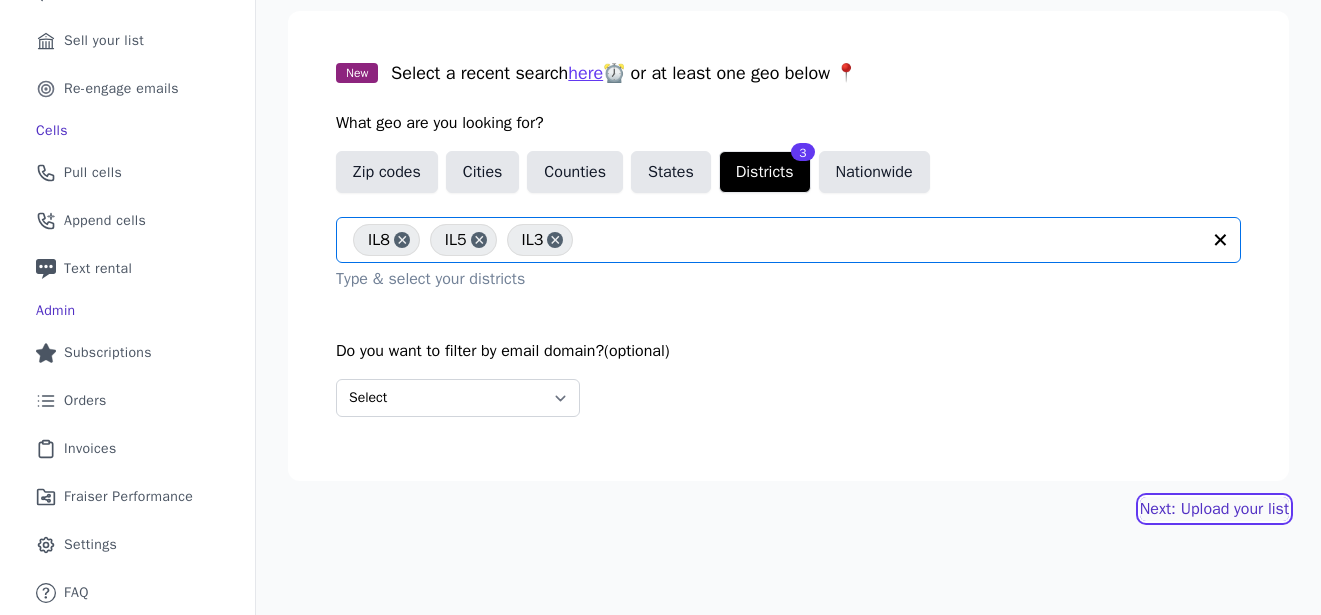 click on "Next: Upload your list" at bounding box center (1214, 509) 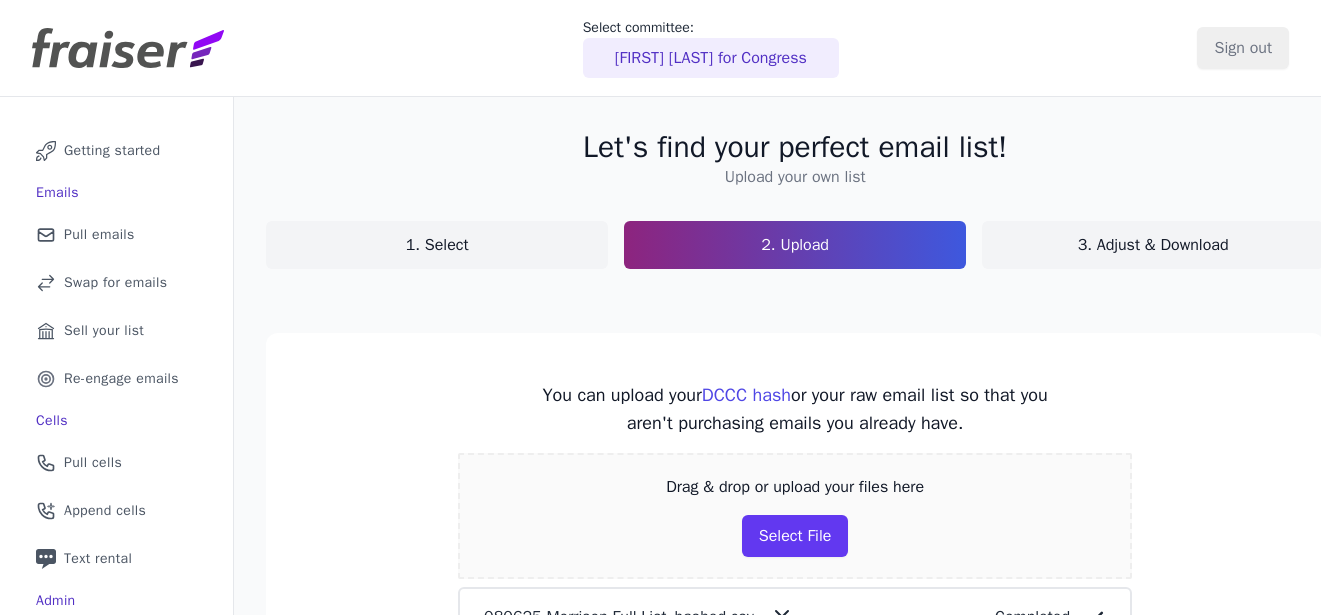 scroll, scrollTop: 0, scrollLeft: 0, axis: both 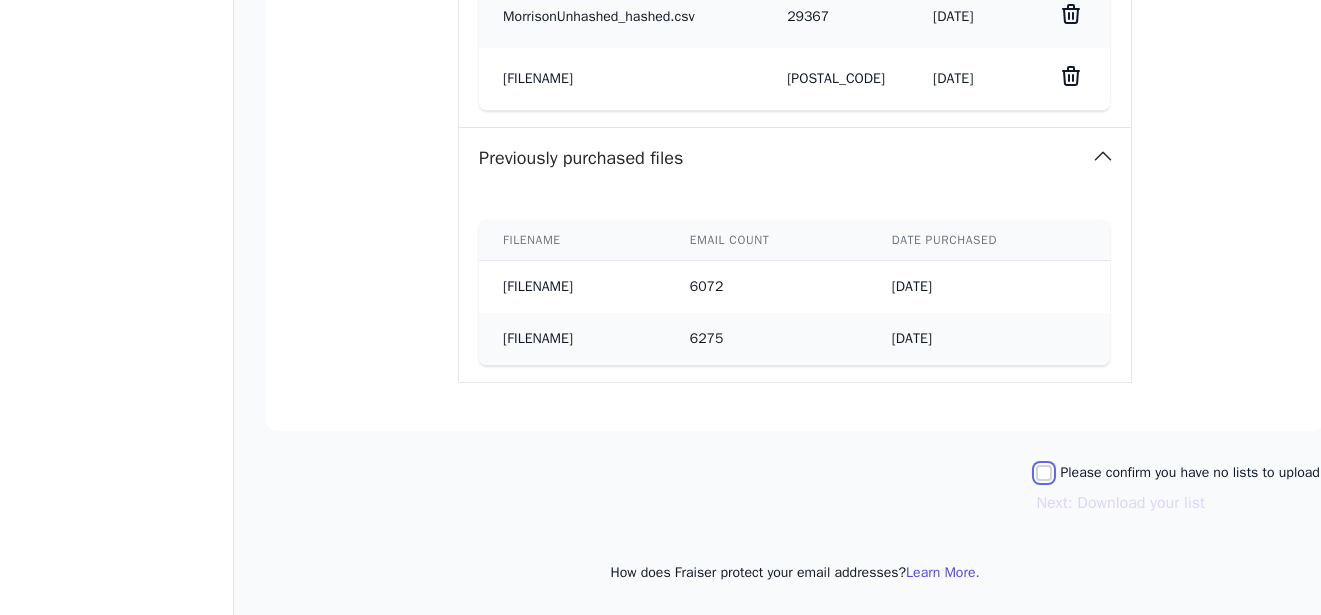 click on "Please confirm you have no lists to upload." at bounding box center (1044, 473) 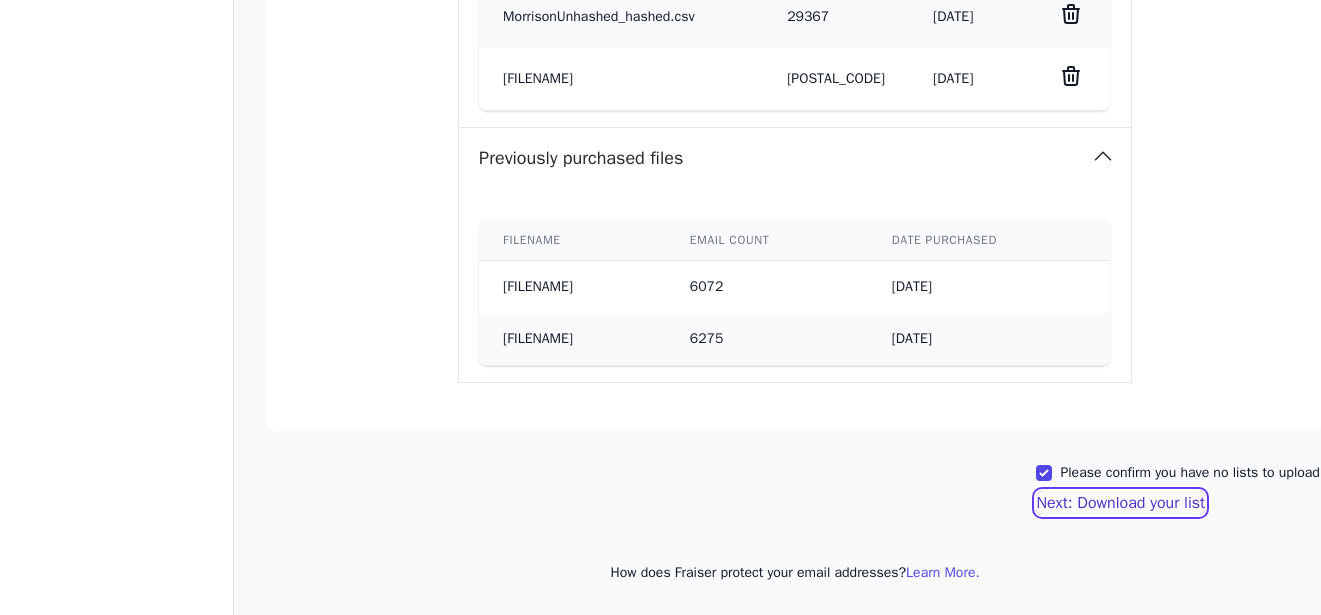 click on "Next: Download your list" at bounding box center (1120, 503) 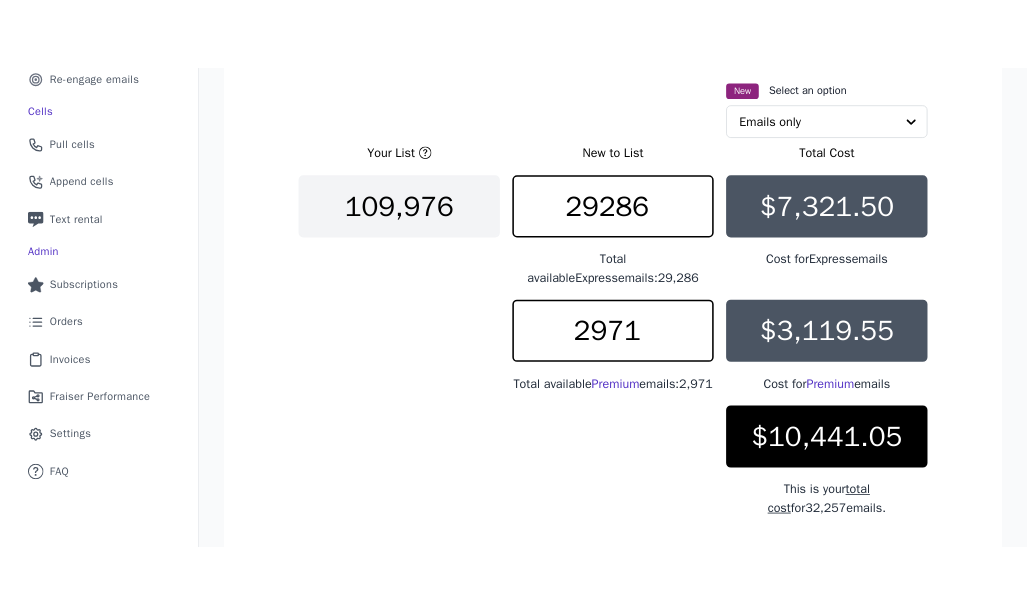 scroll, scrollTop: 348, scrollLeft: 0, axis: vertical 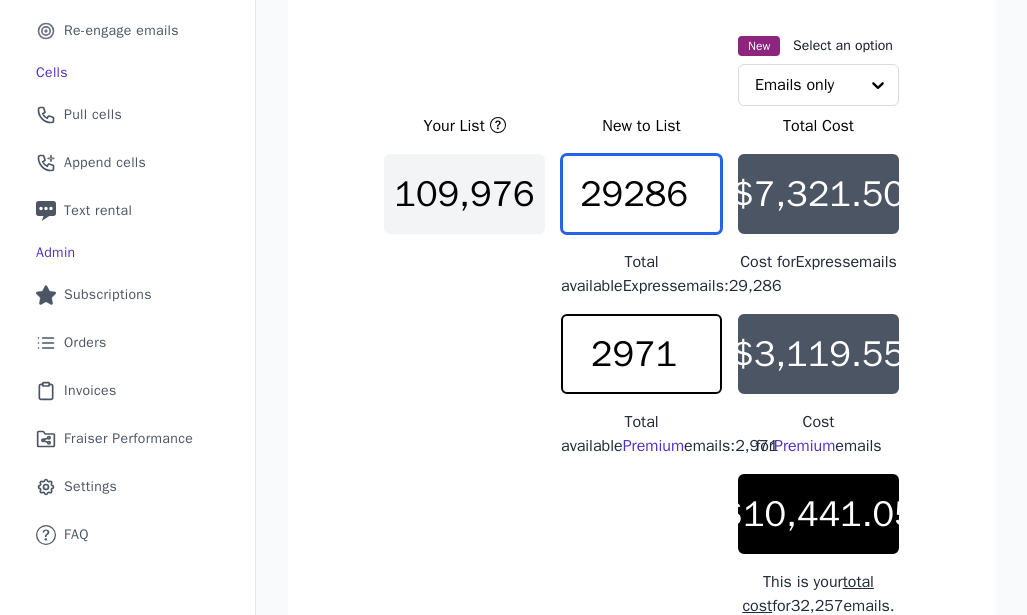 click on "29286" at bounding box center [641, 194] 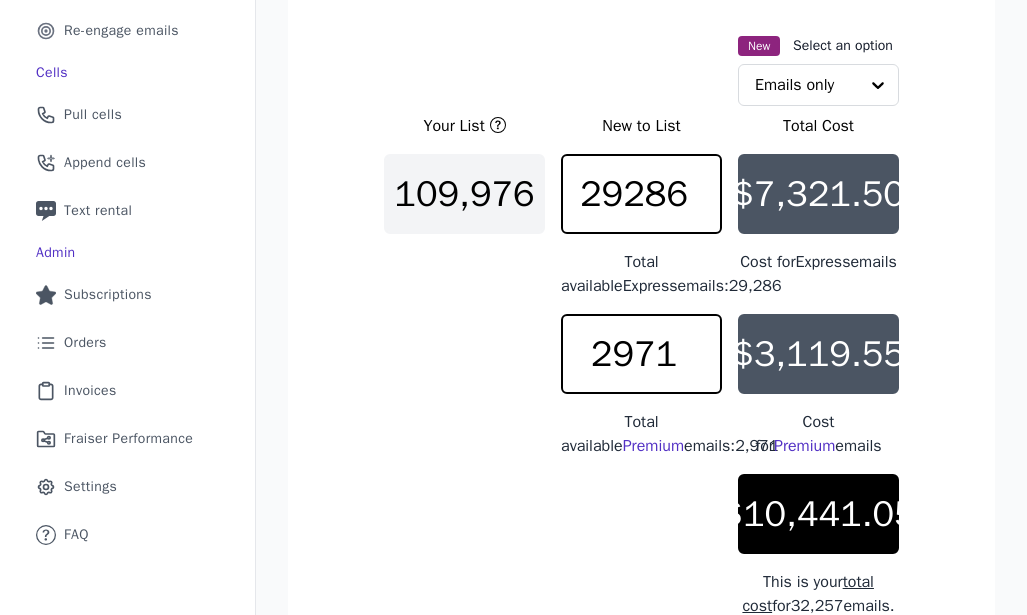 click on "$7,321.50" at bounding box center (818, 194) 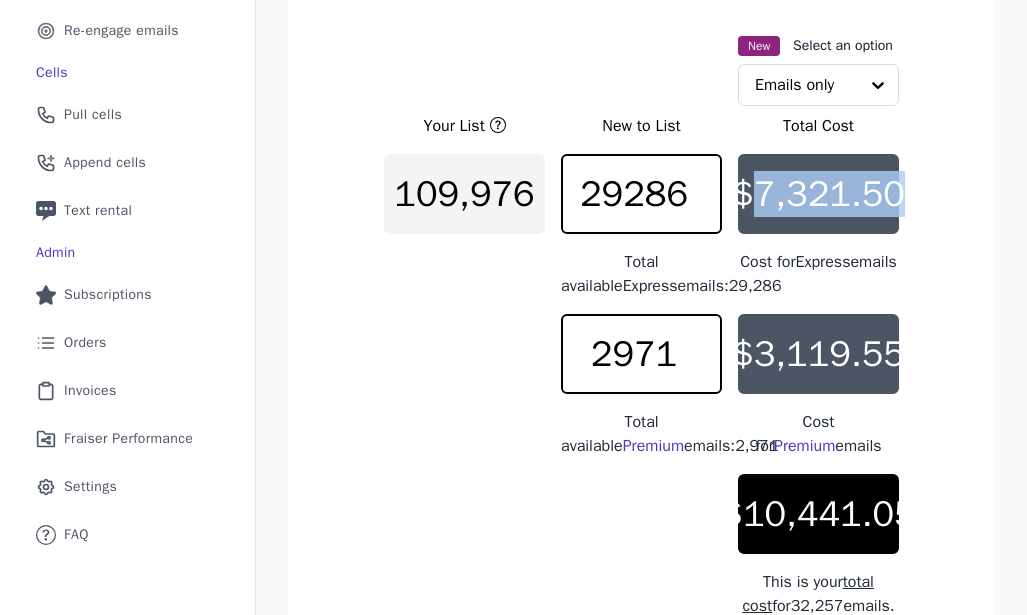 click on "$7,321.50" at bounding box center [818, 194] 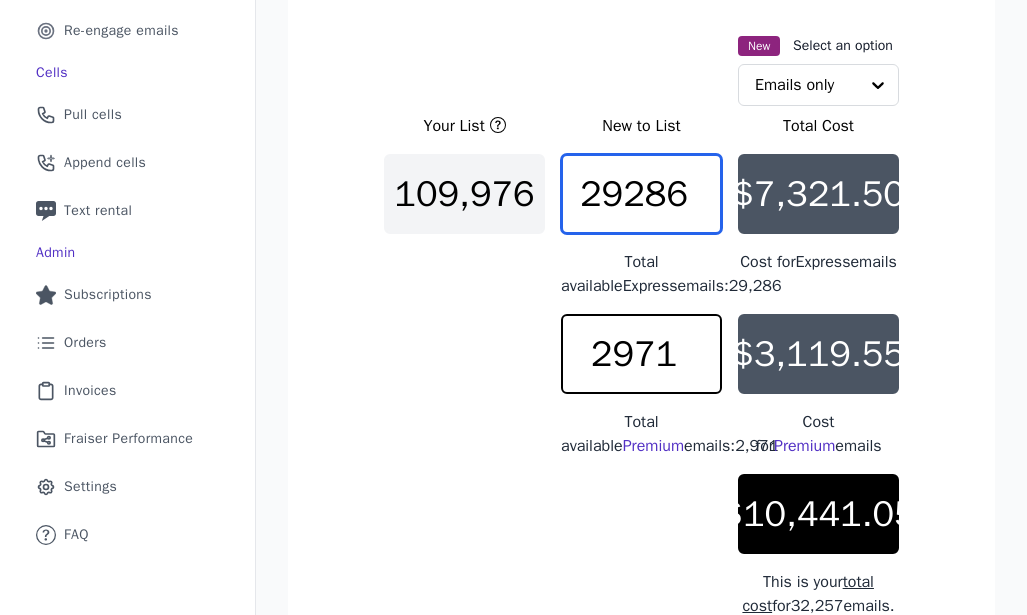 click on "29286" at bounding box center (641, 194) 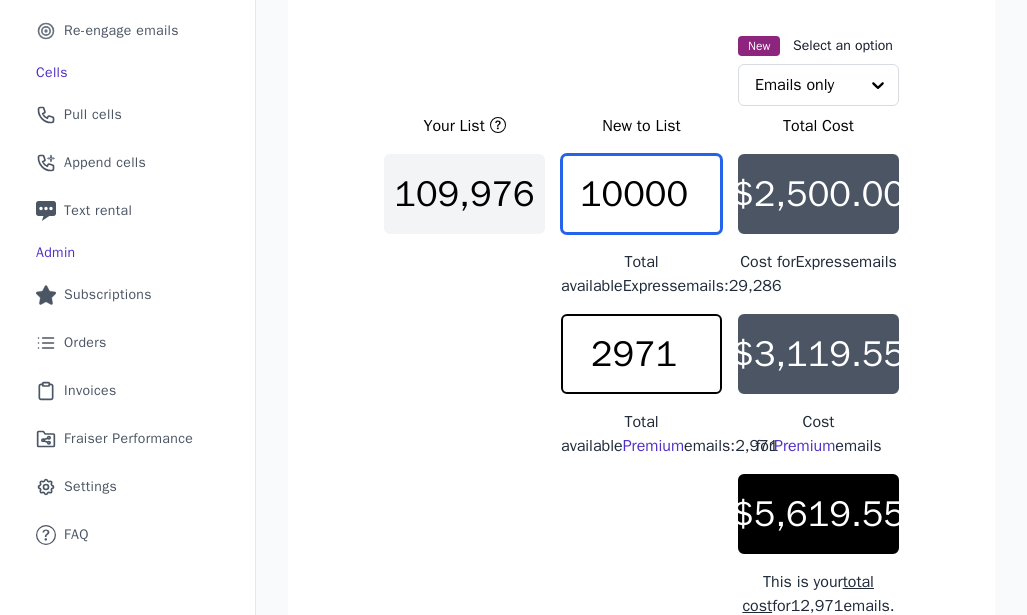 type on "10000" 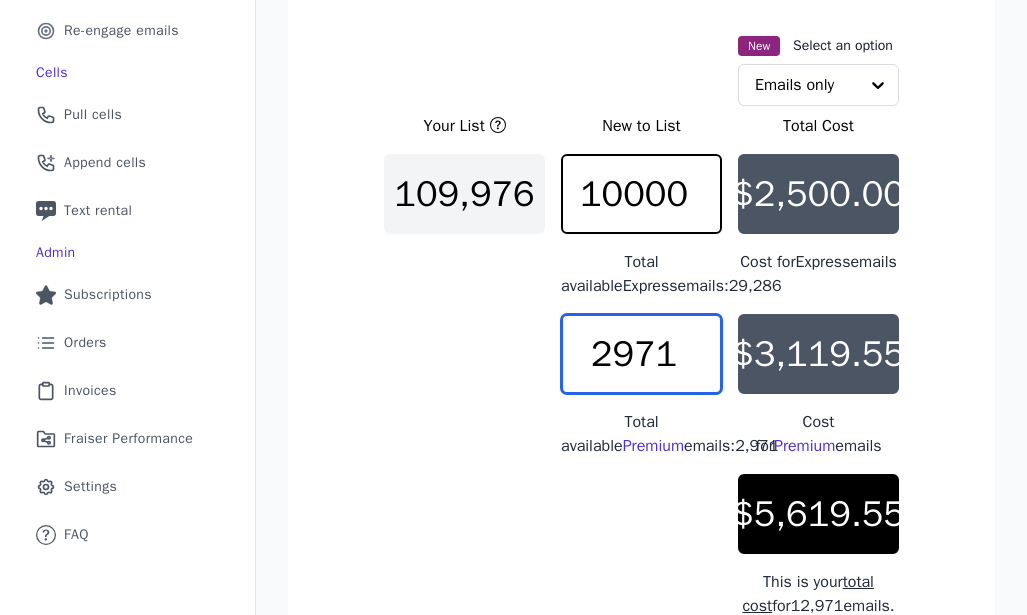 click on "2971" at bounding box center (641, 354) 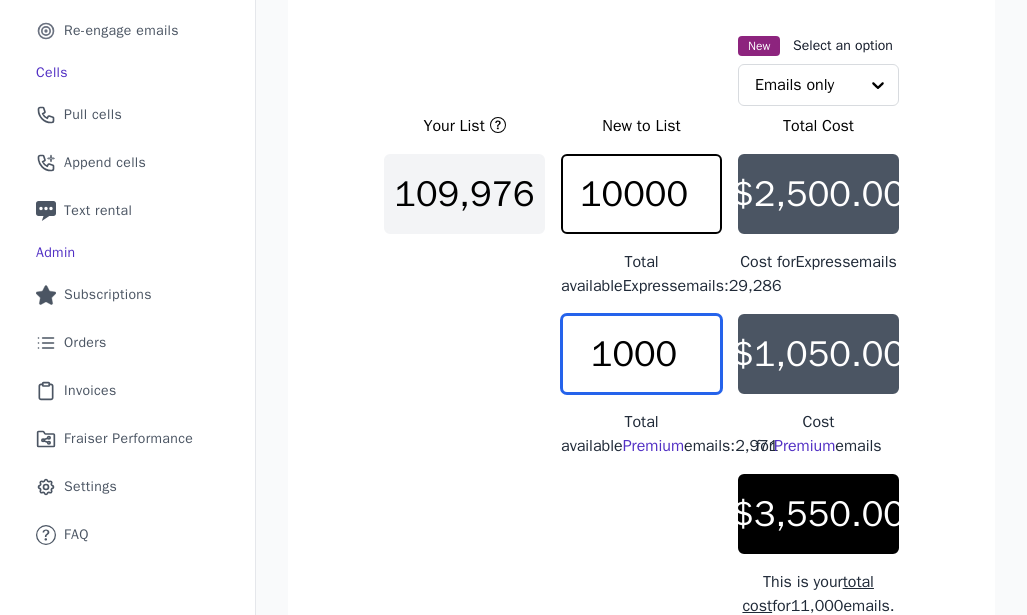 type on "1000" 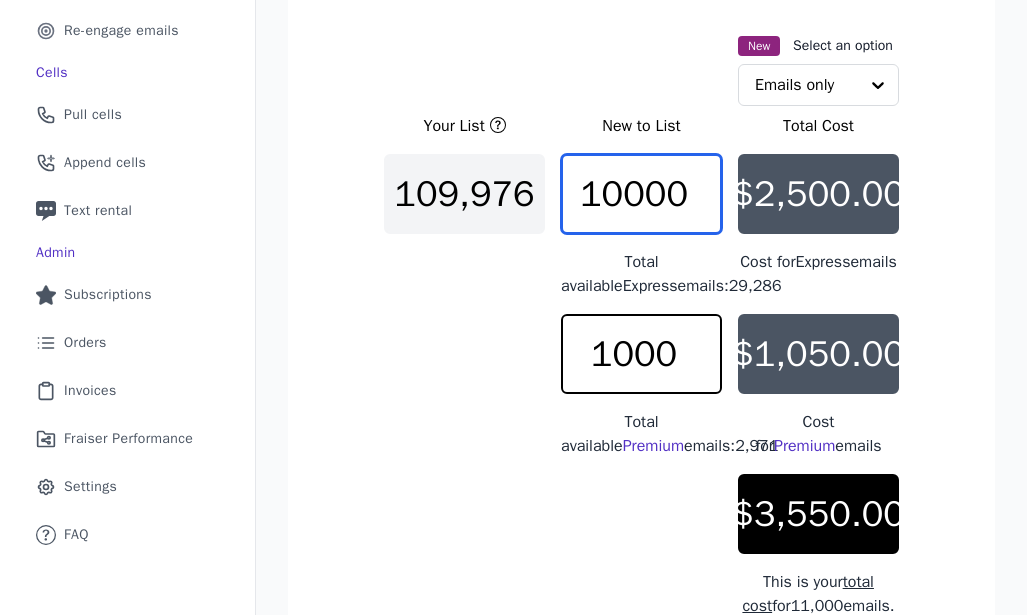 click on "10000" at bounding box center (641, 194) 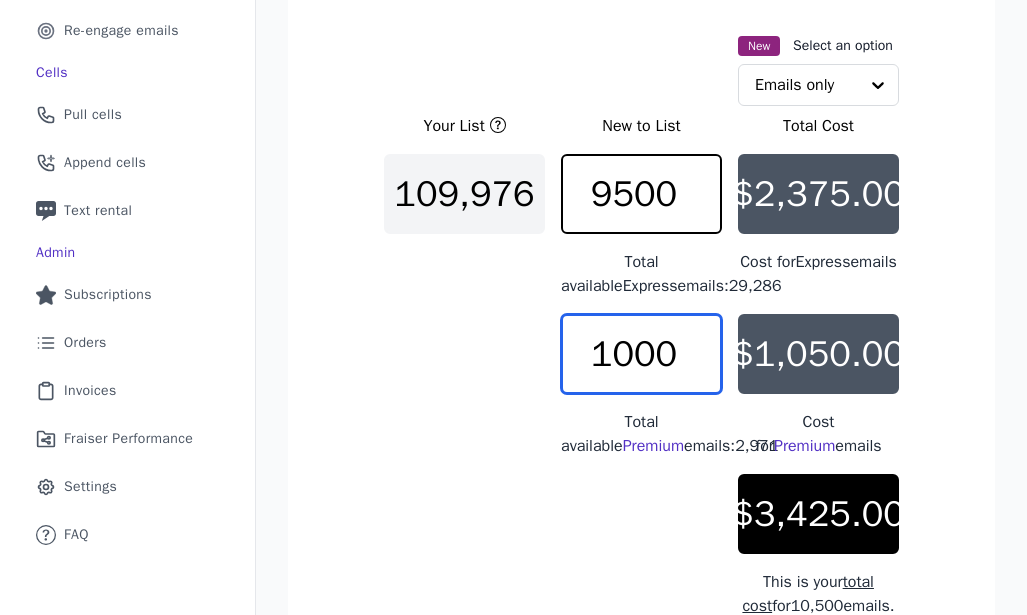 click on "1000" at bounding box center (641, 354) 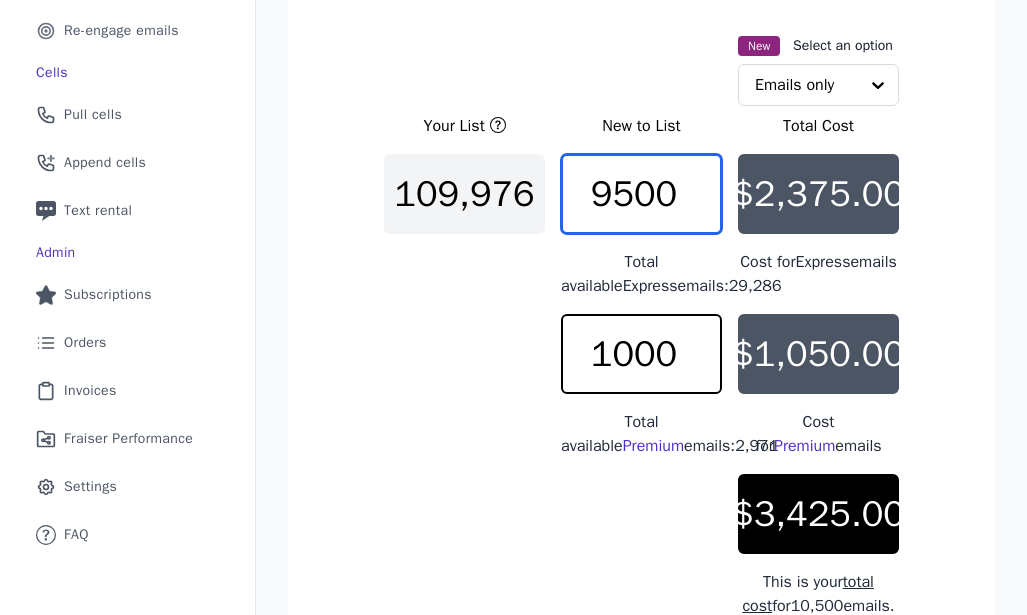 click on "9500" at bounding box center [641, 194] 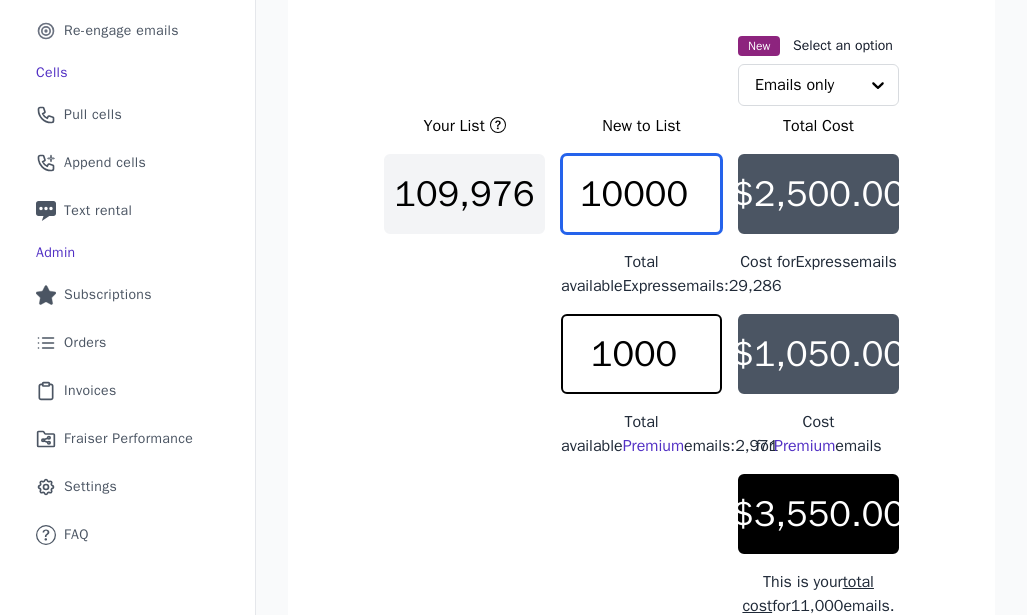 type on "10000" 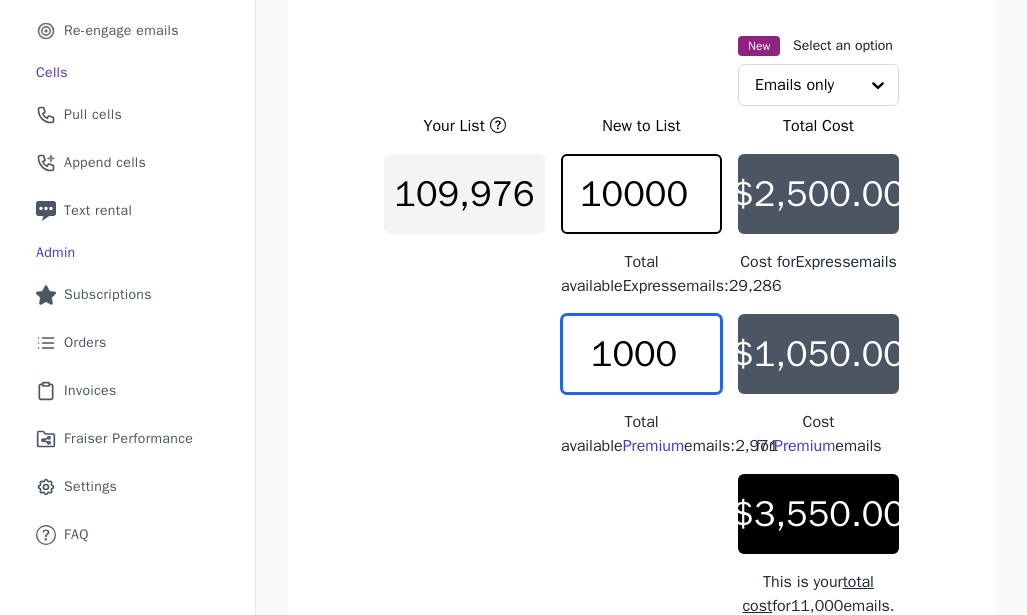 click on "1000" at bounding box center (641, 354) 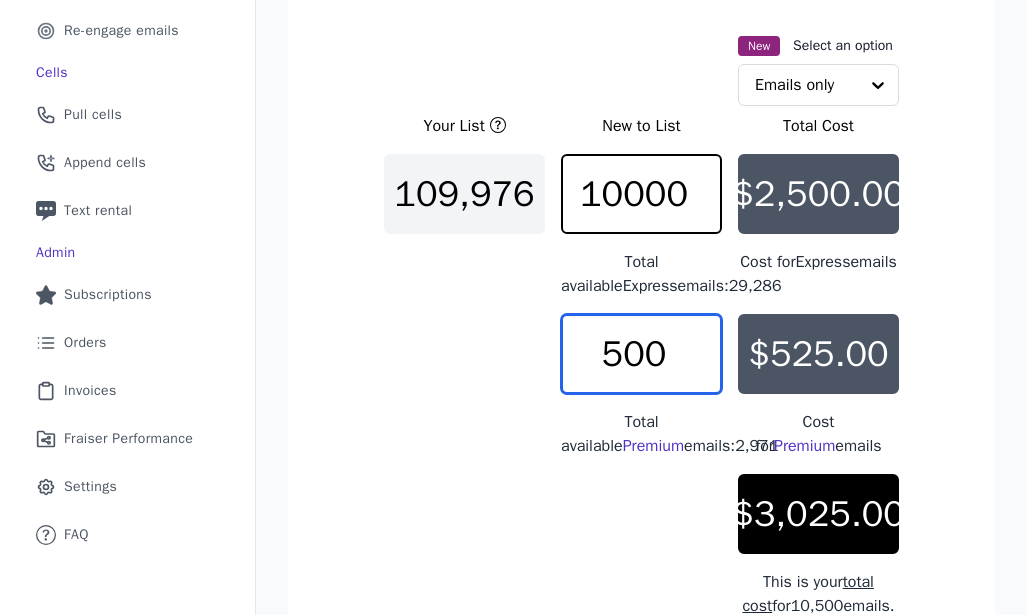 type on "500" 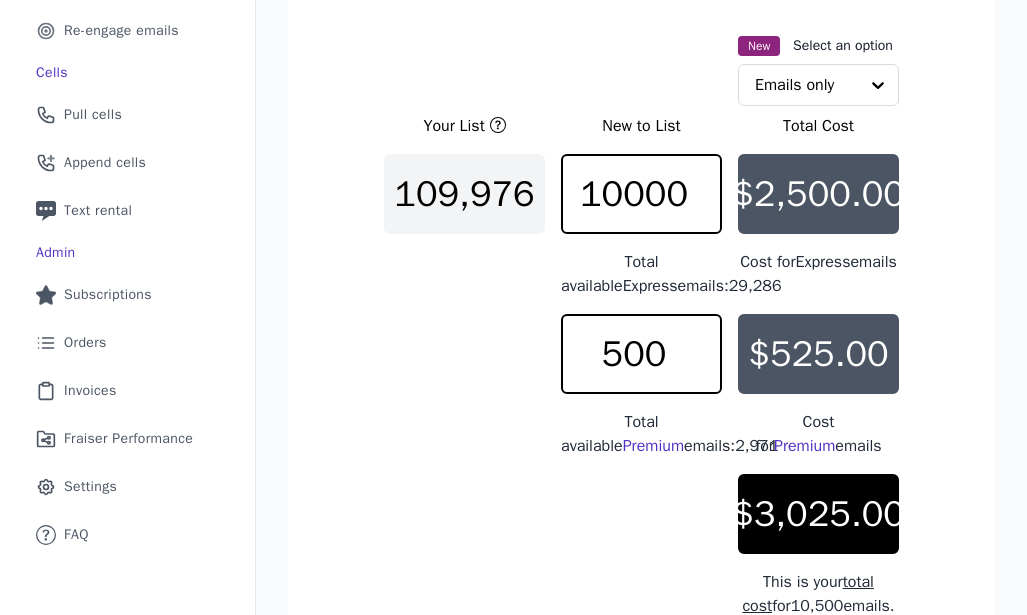 click on "$2,500.00" at bounding box center (818, 194) 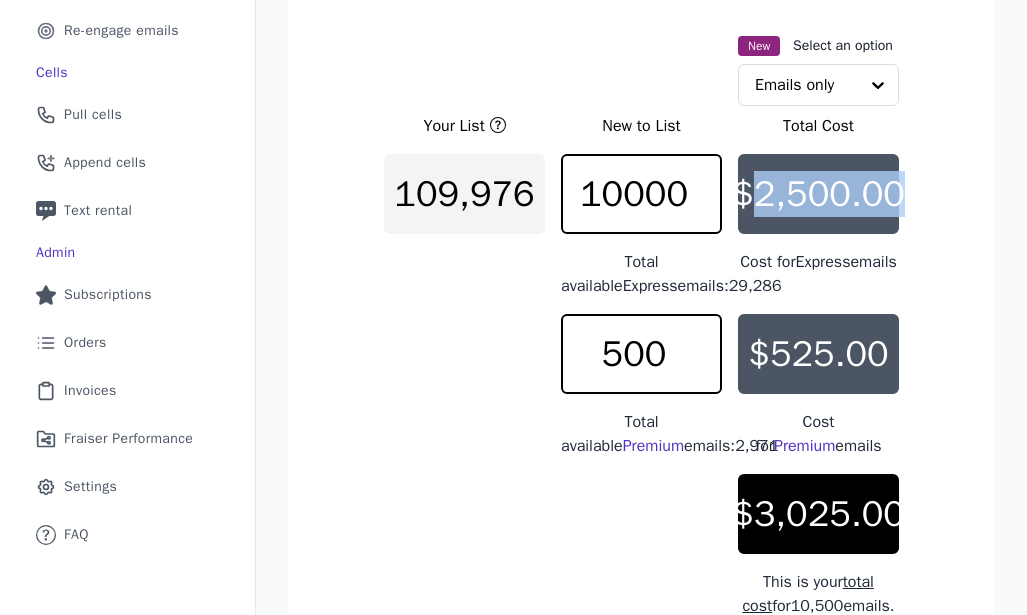 click on "$2,500.00" at bounding box center [818, 194] 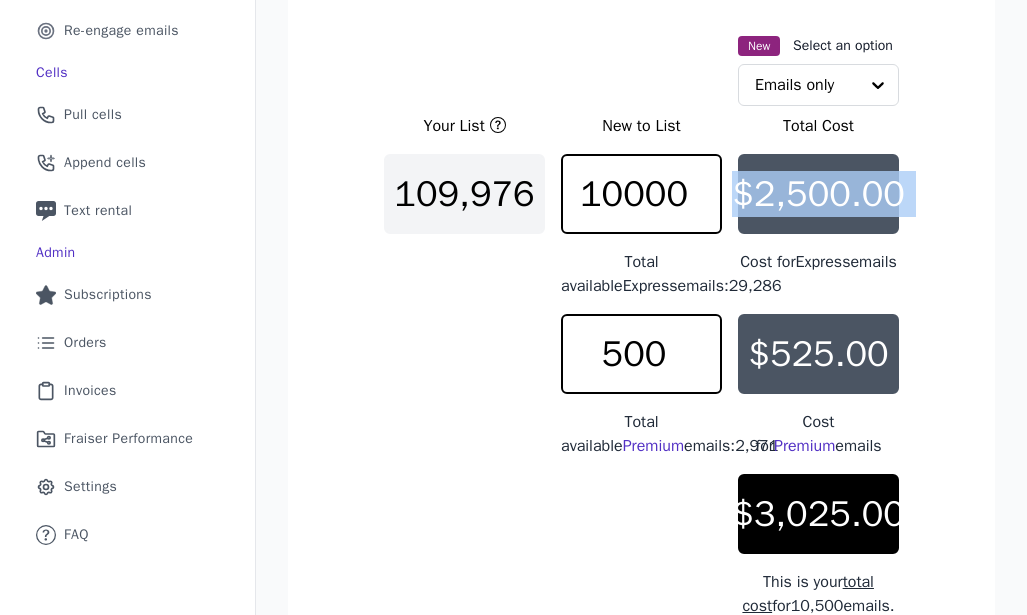click on "$2,500.00" at bounding box center (818, 194) 